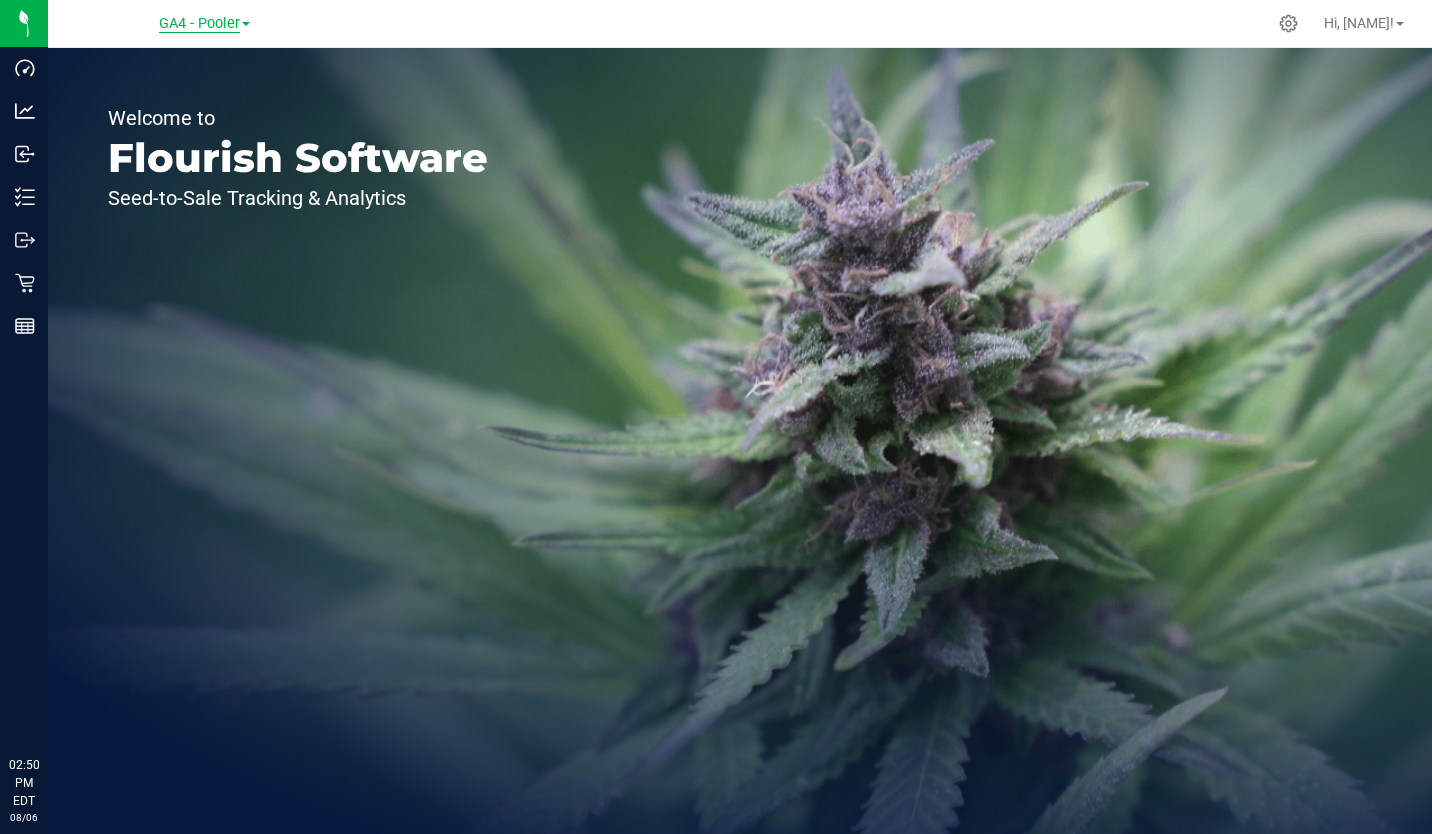 scroll, scrollTop: 0, scrollLeft: 0, axis: both 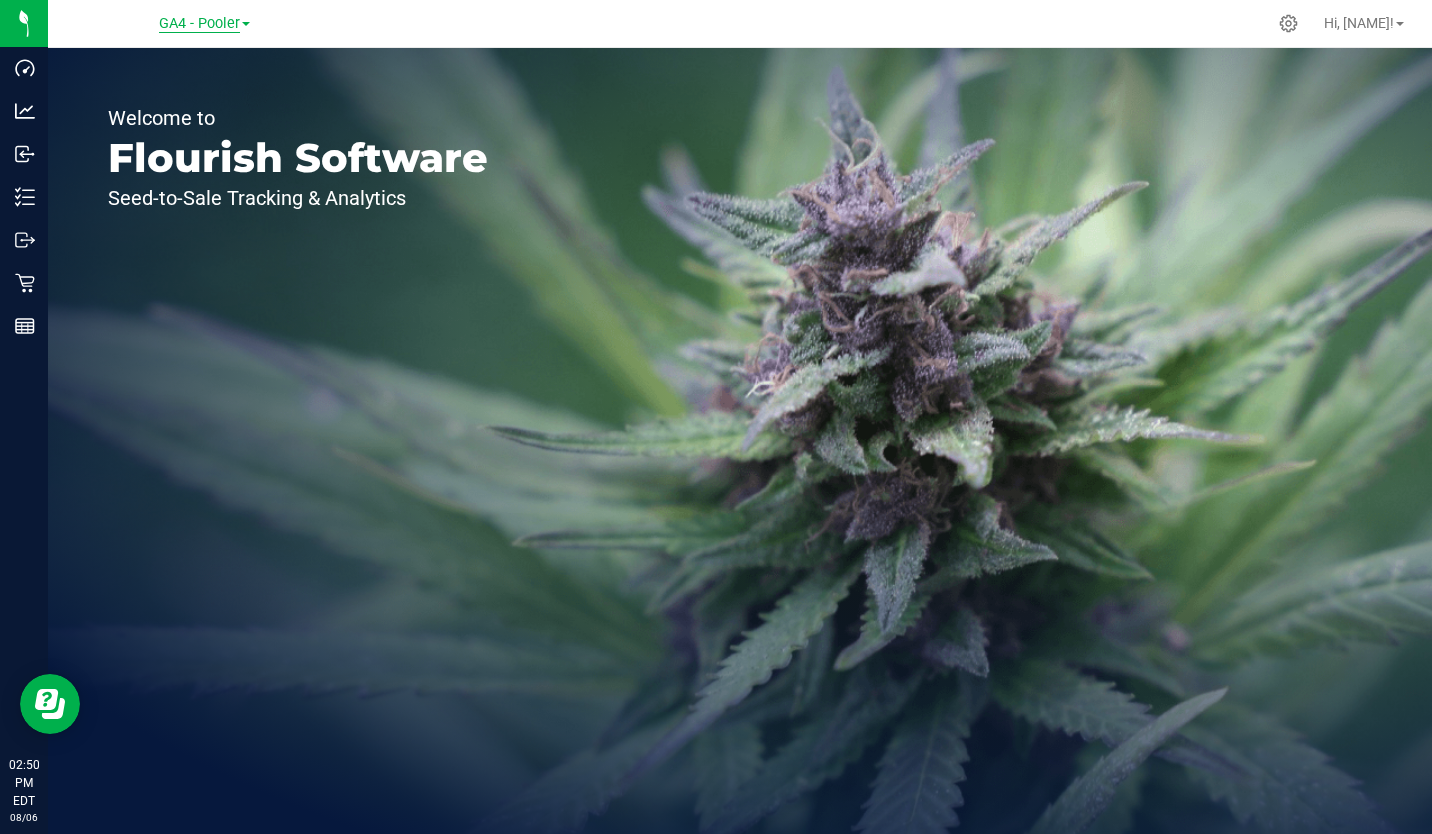 click on "GA4 - Pooler" at bounding box center [199, 24] 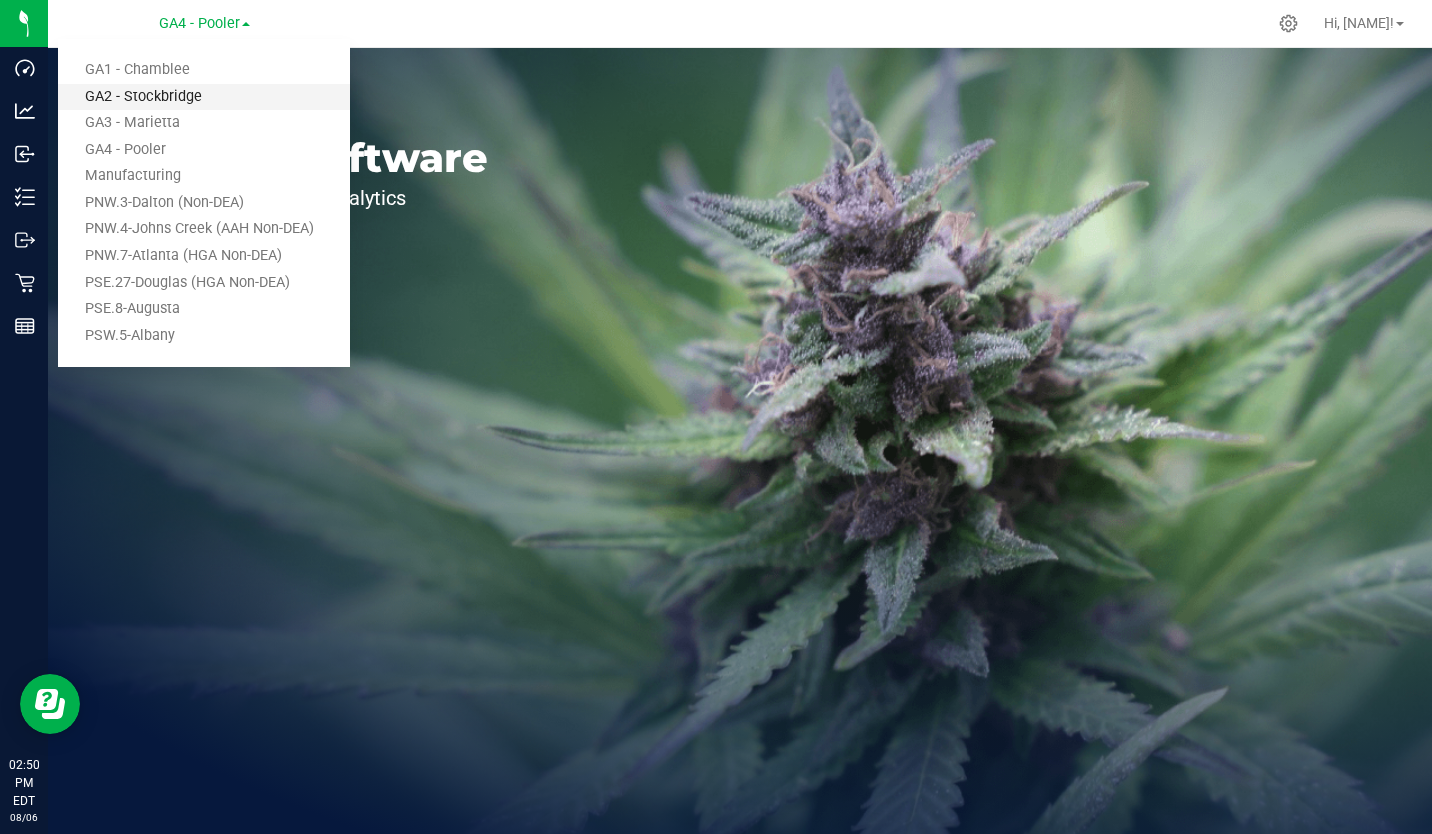 click on "GA2 - Stockbridge" at bounding box center (204, 97) 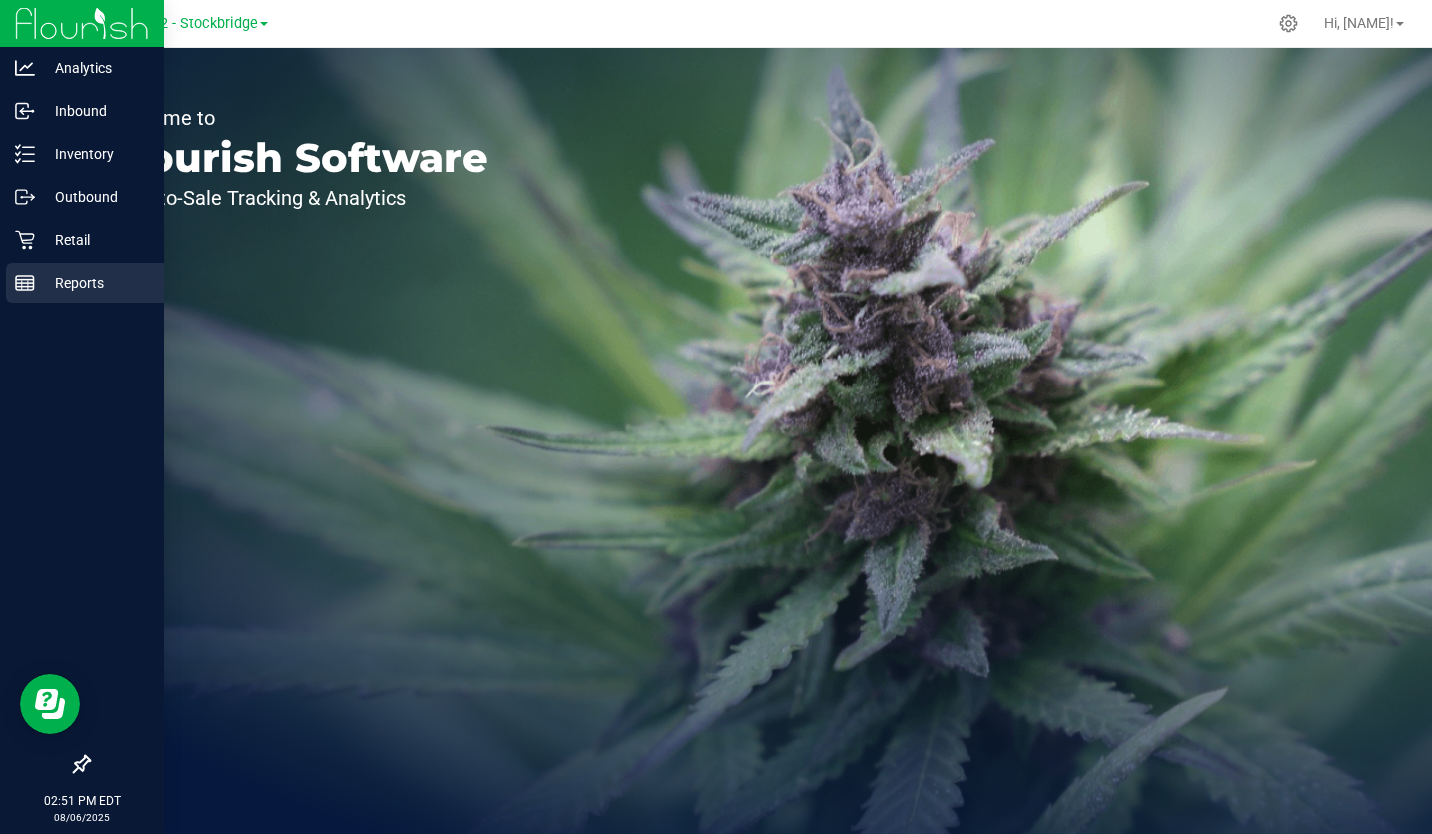 click on "Reports" at bounding box center [95, 283] 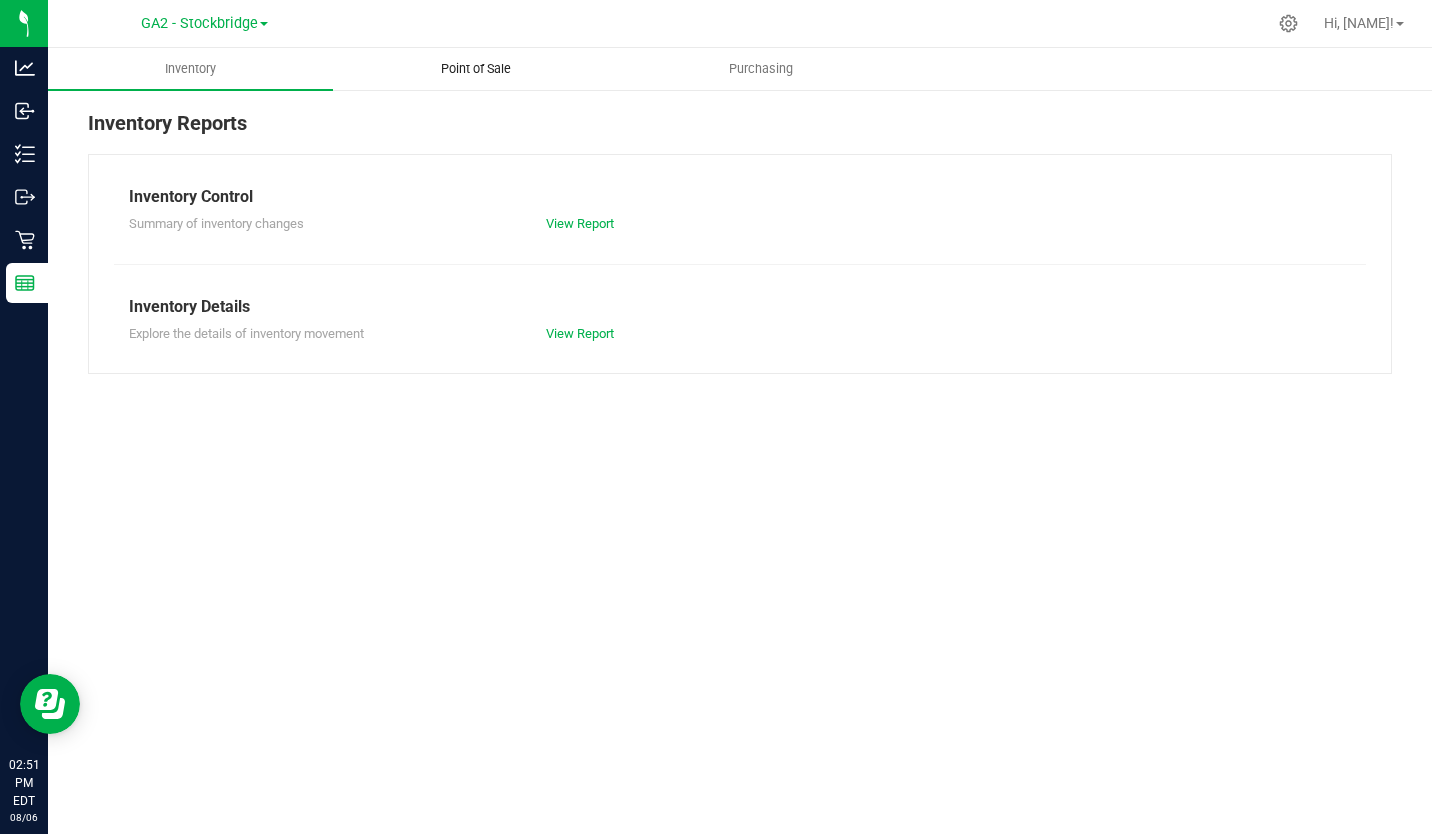 click on "Point of Sale" at bounding box center (476, 69) 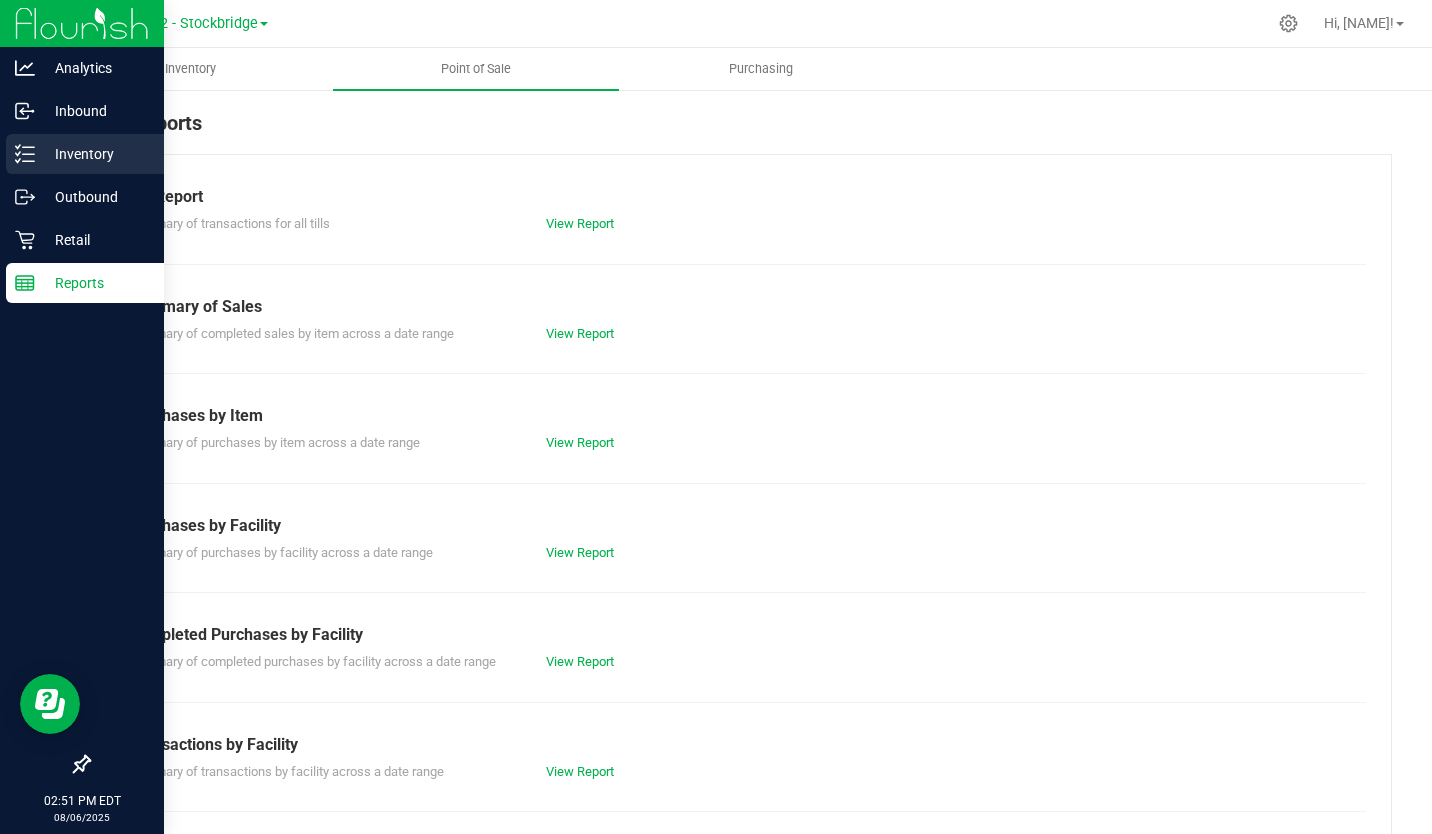 click on "Inventory" at bounding box center [95, 154] 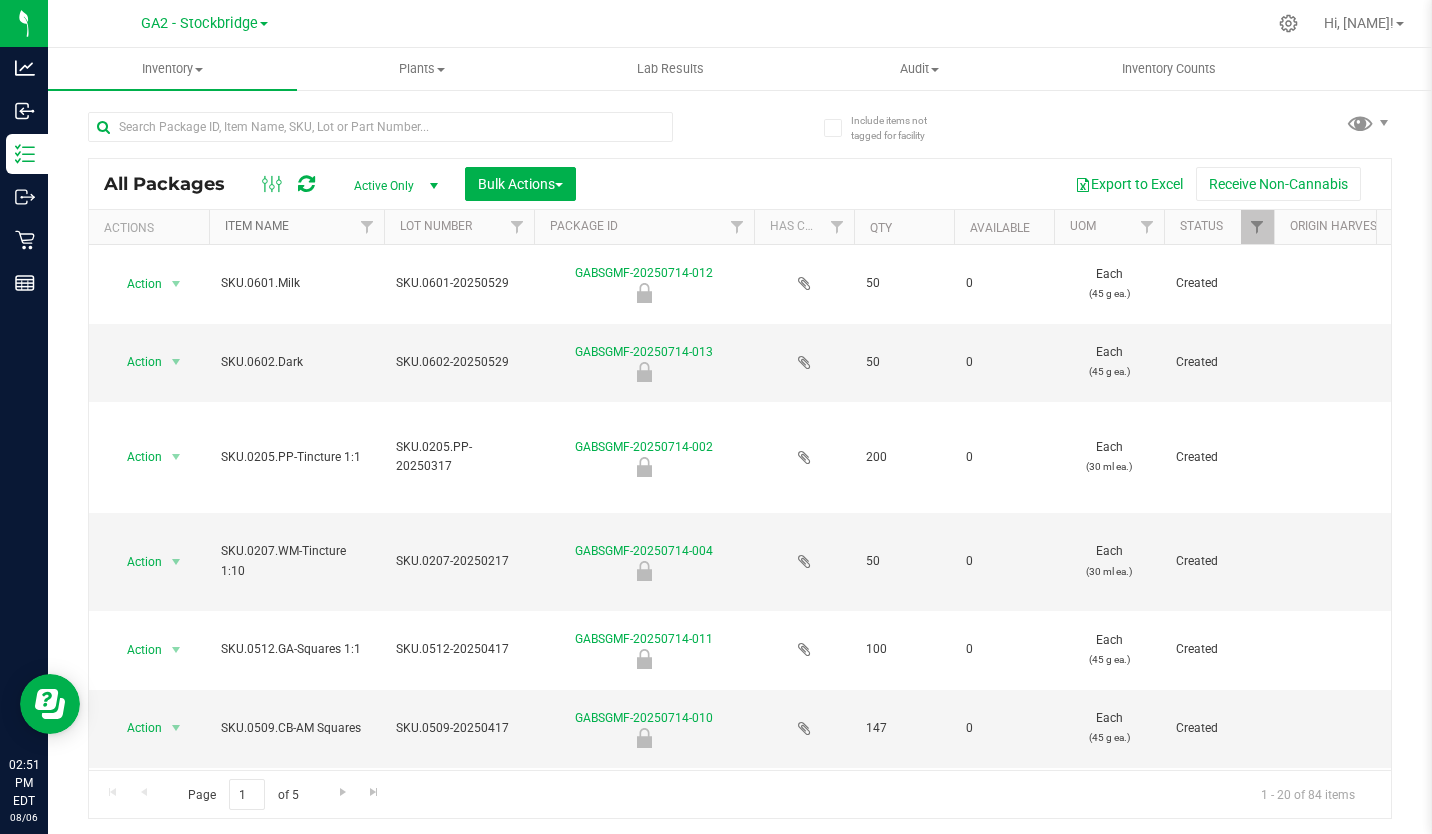 click on "Item Name" at bounding box center [257, 226] 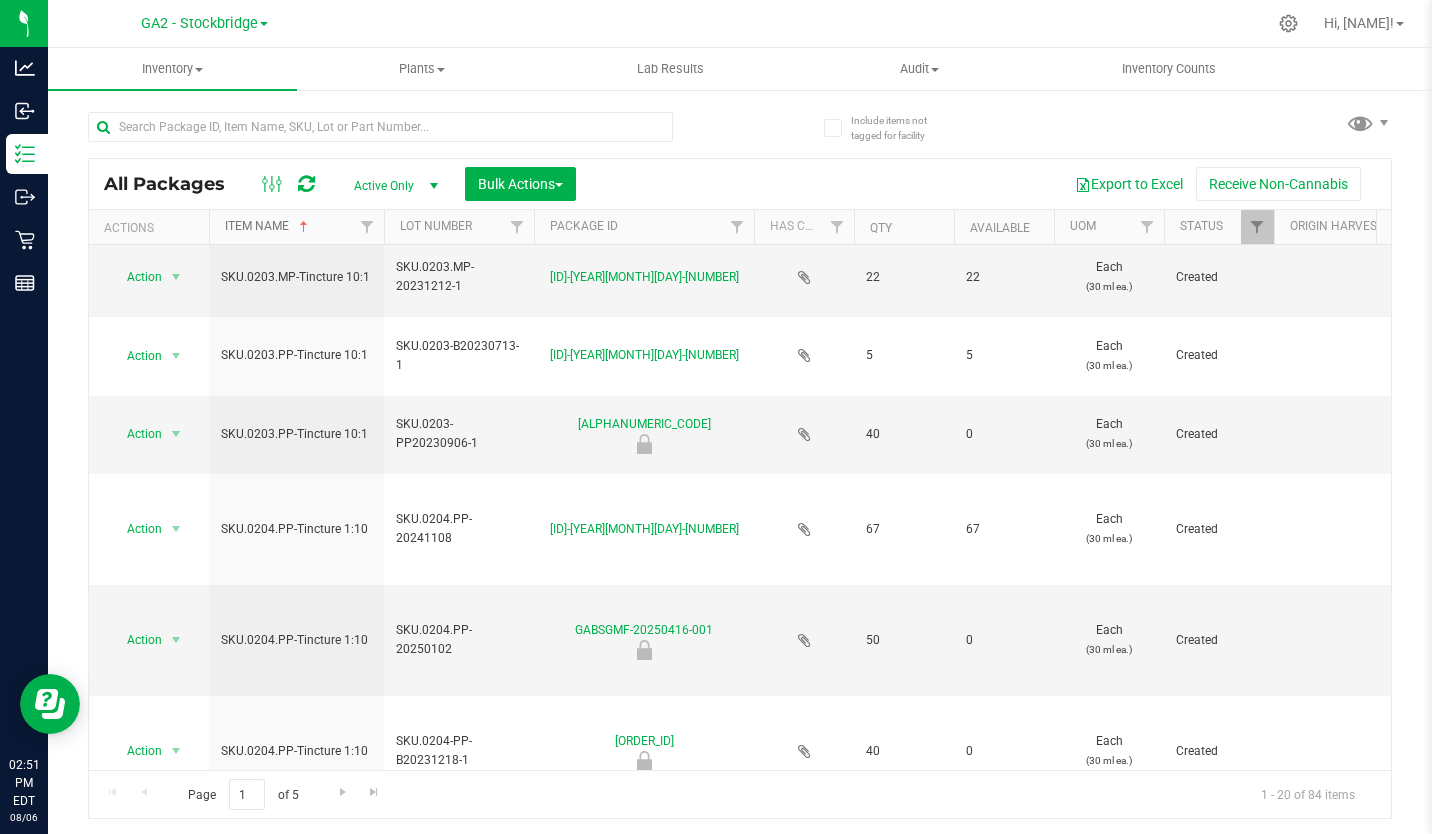 scroll, scrollTop: 1323, scrollLeft: 0, axis: vertical 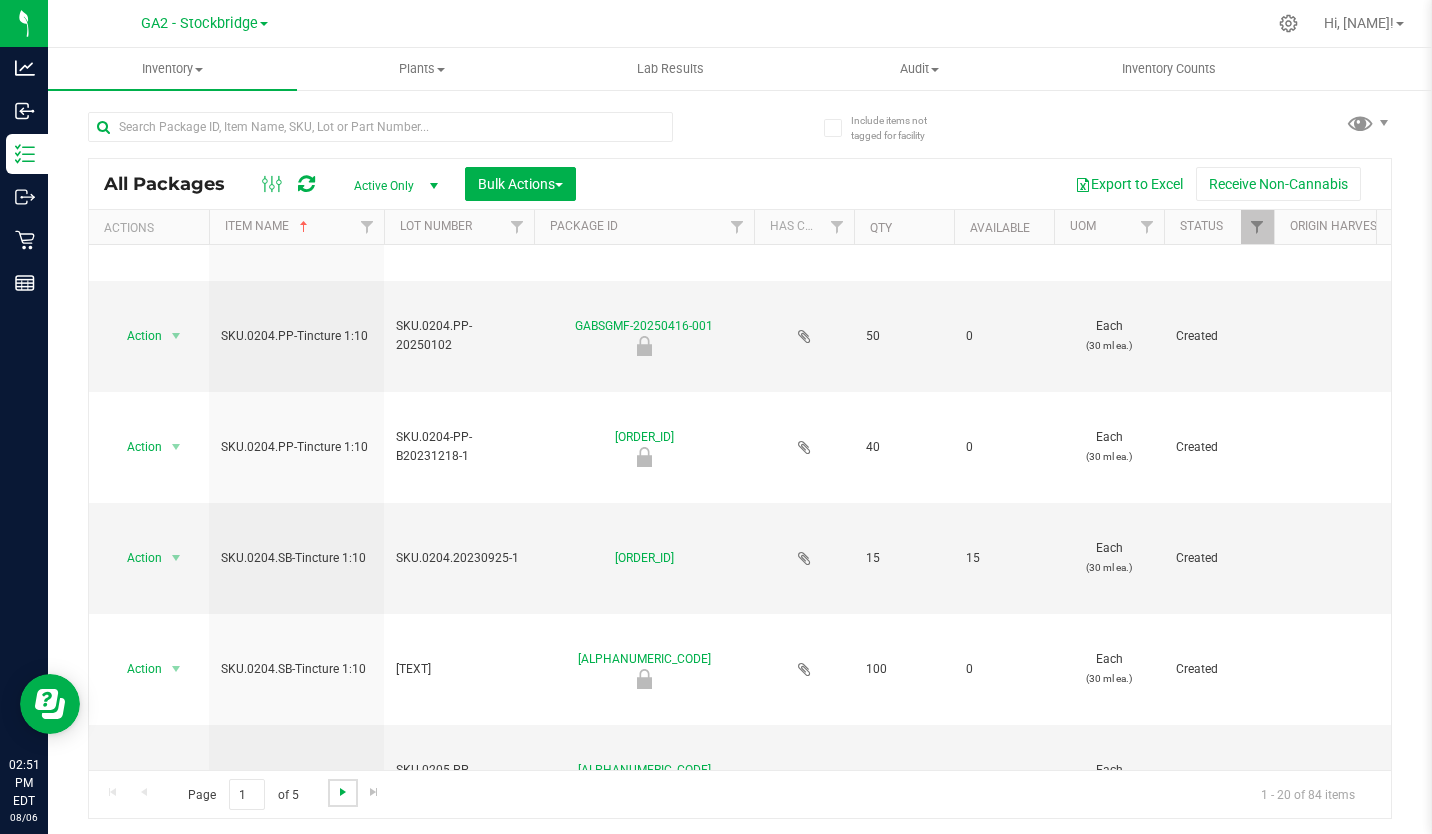 click at bounding box center [343, 792] 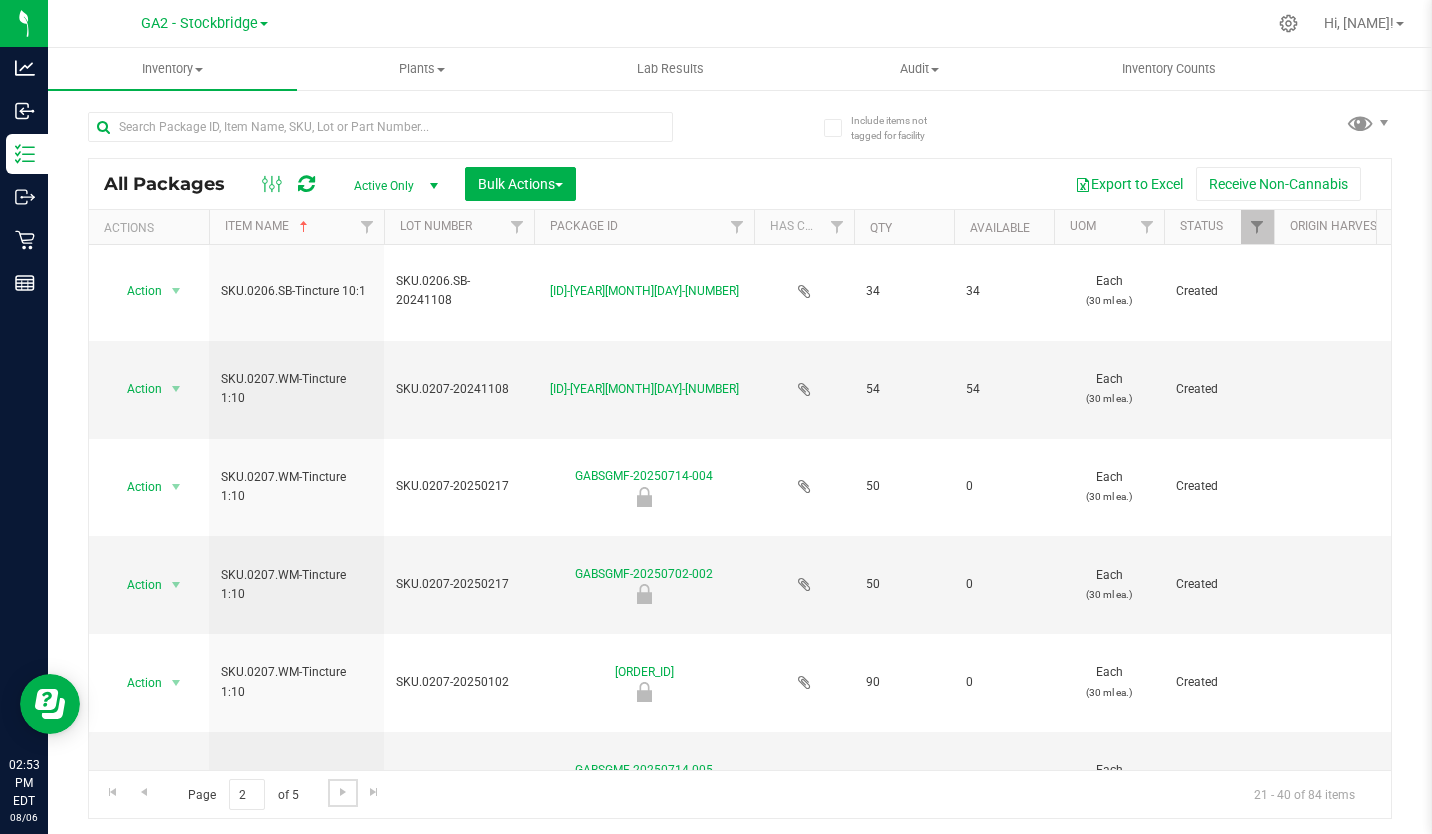 scroll, scrollTop: 669, scrollLeft: 0, axis: vertical 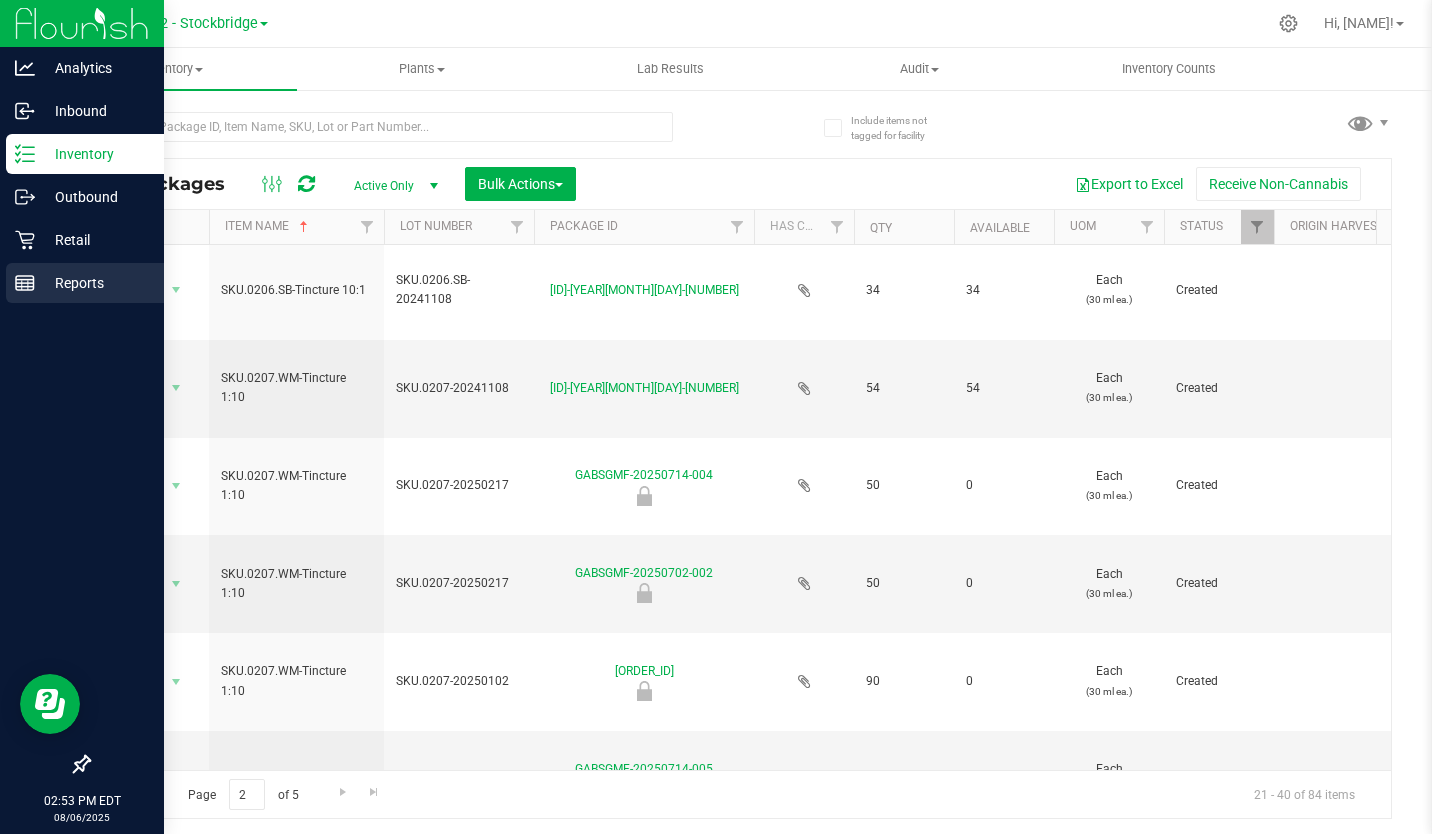 click on "Reports" at bounding box center (95, 283) 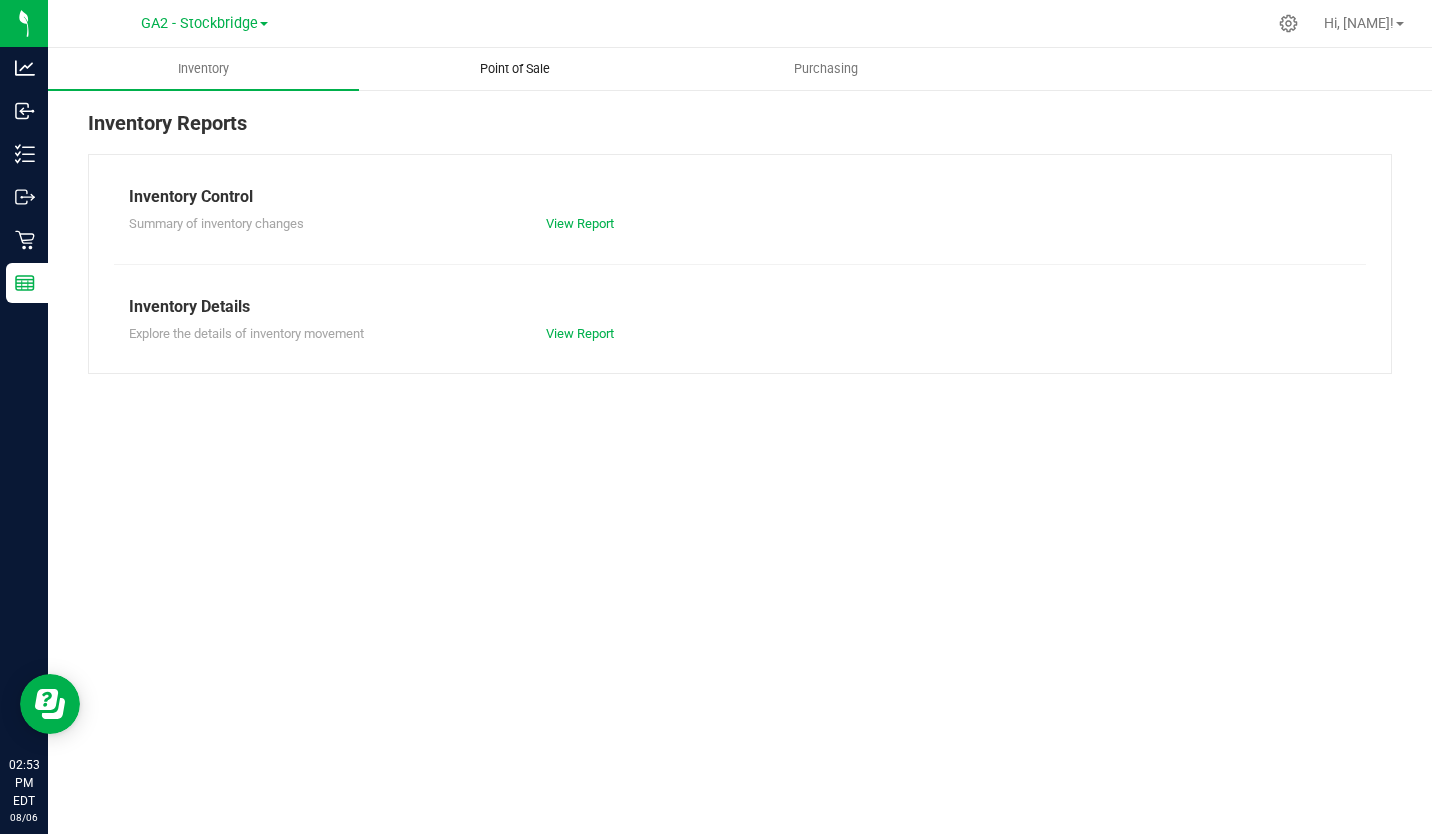 click on "Point of Sale" at bounding box center (515, 69) 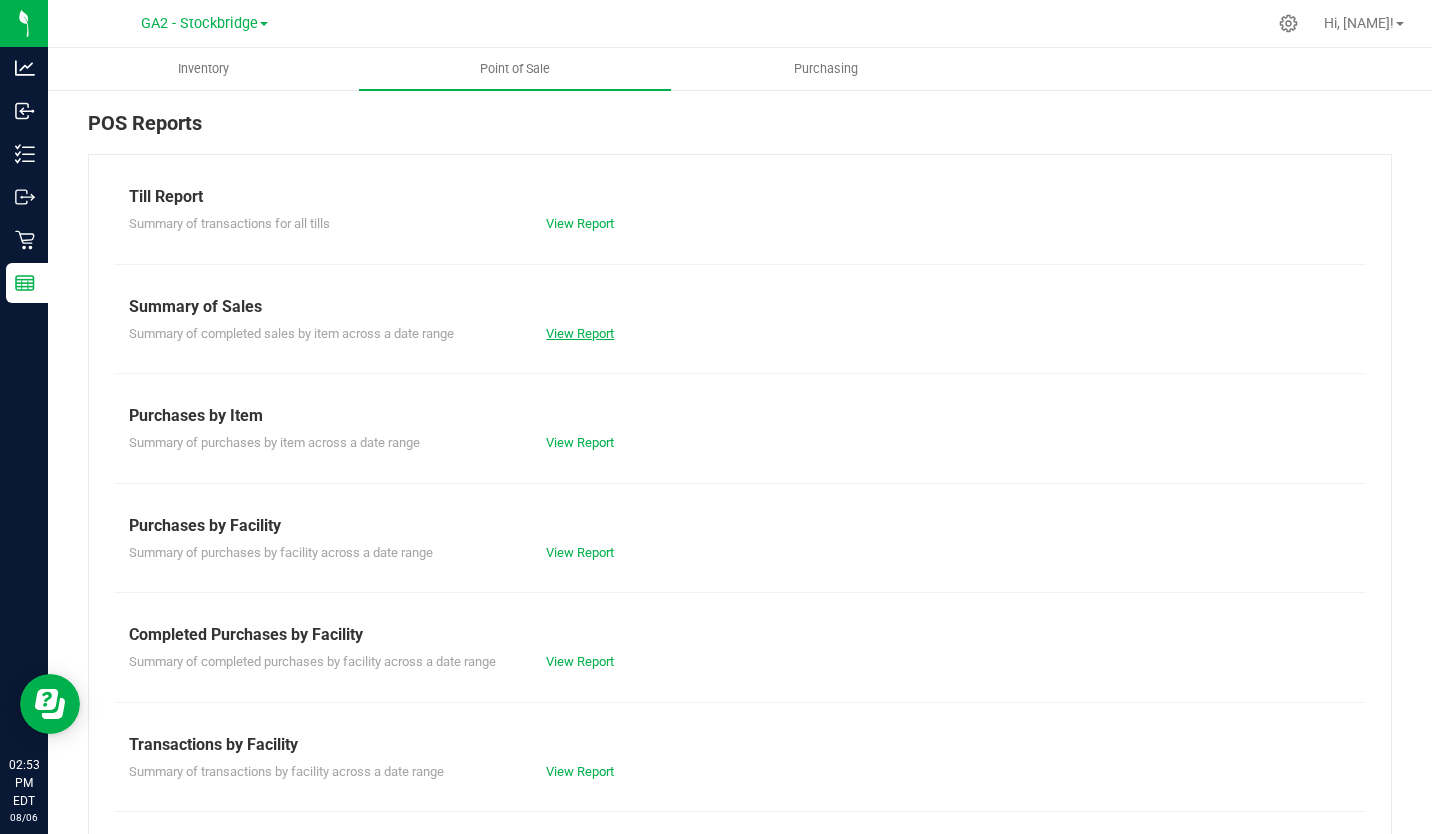 click on "View Report" at bounding box center [580, 333] 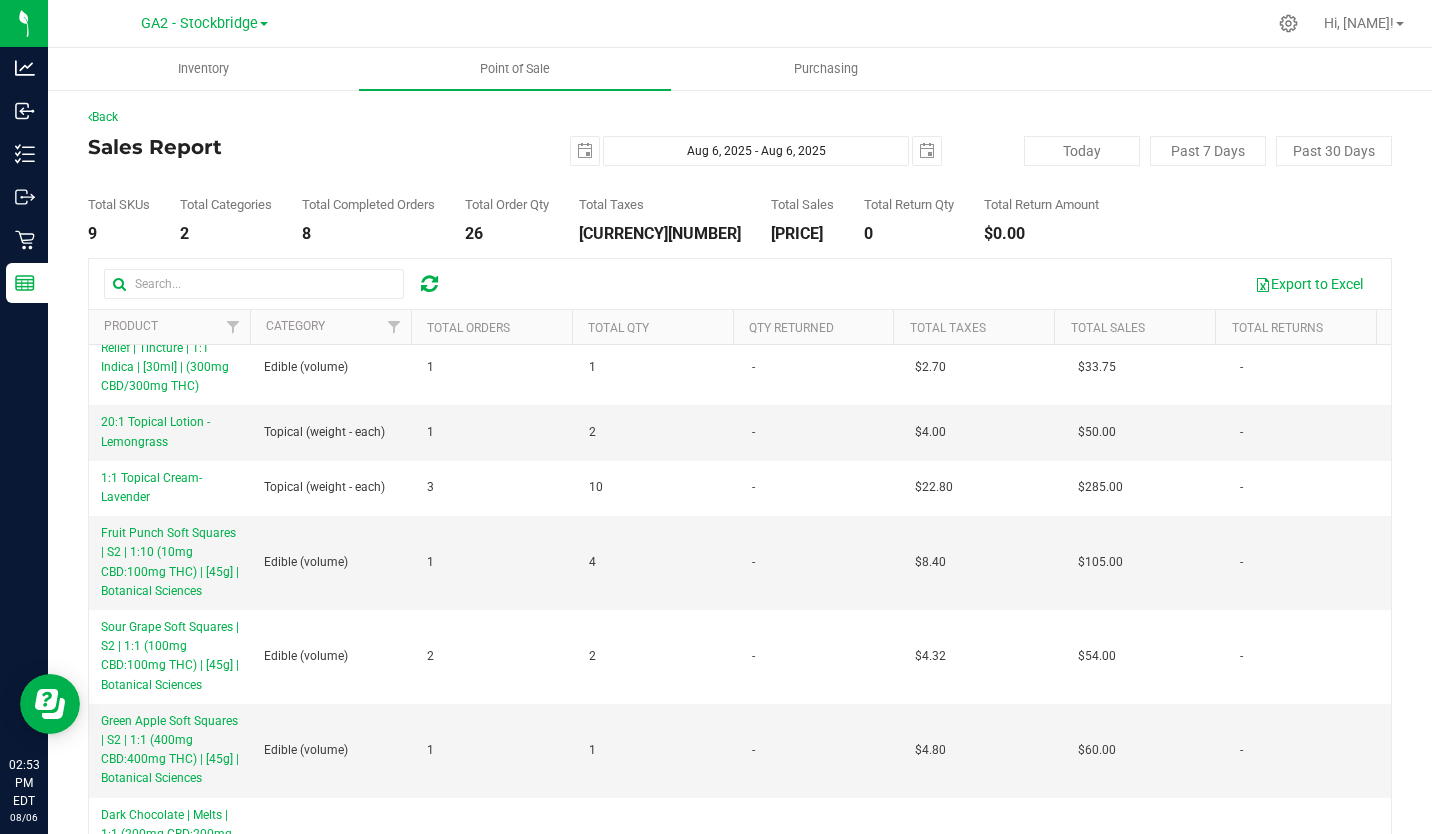 scroll, scrollTop: 164, scrollLeft: 0, axis: vertical 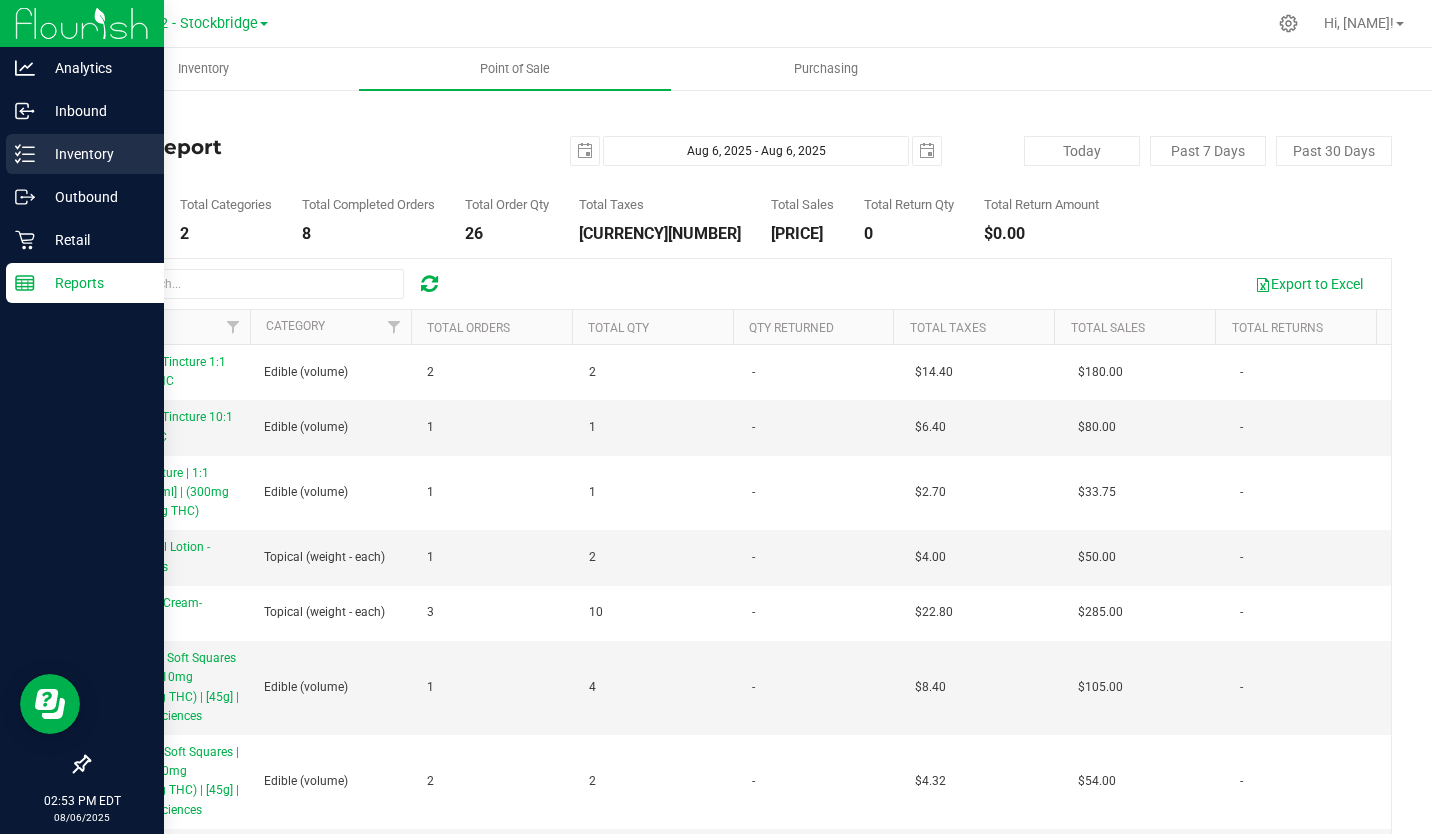 click on "Inventory" at bounding box center [95, 154] 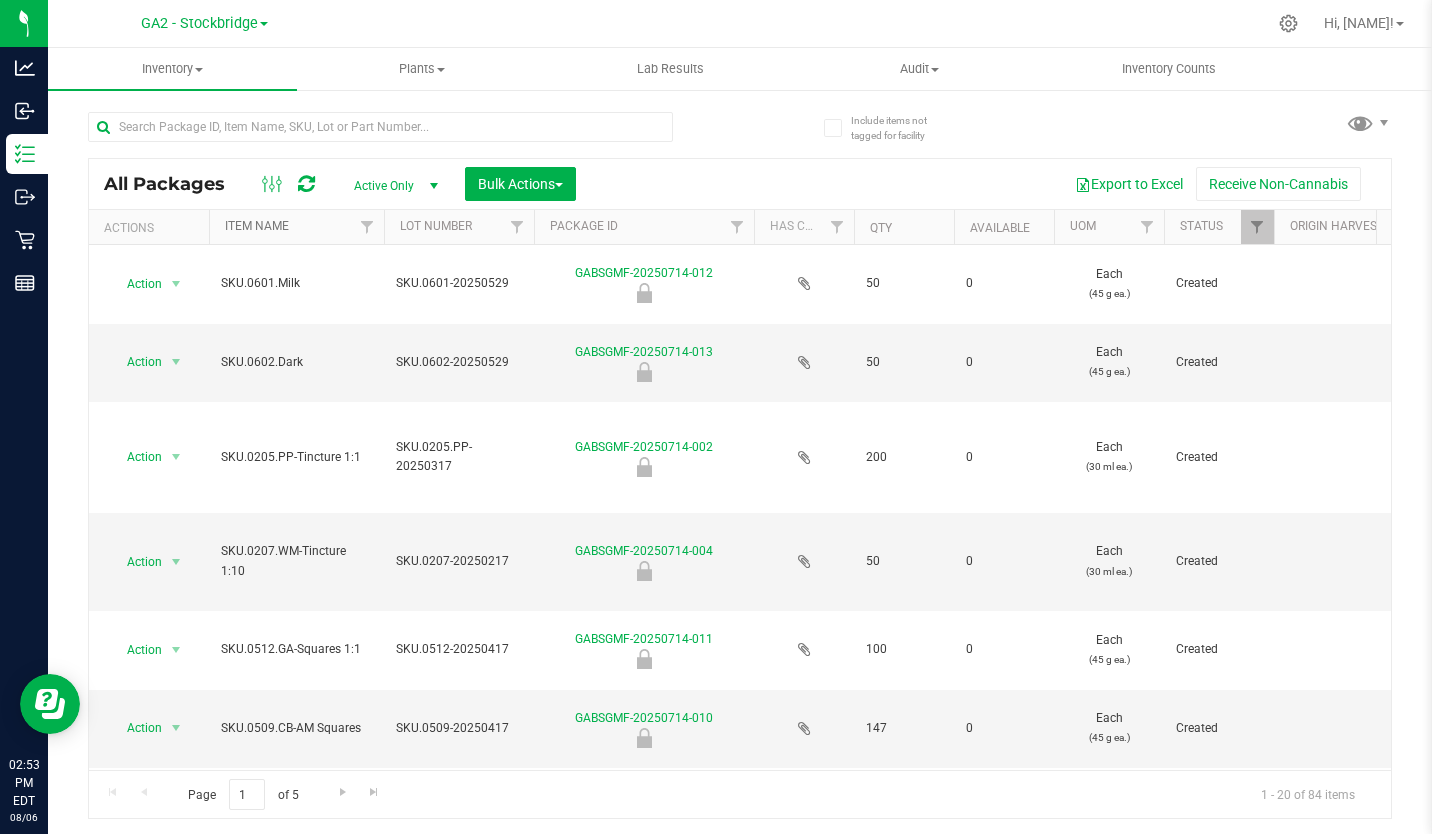 click on "Item Name" at bounding box center (257, 226) 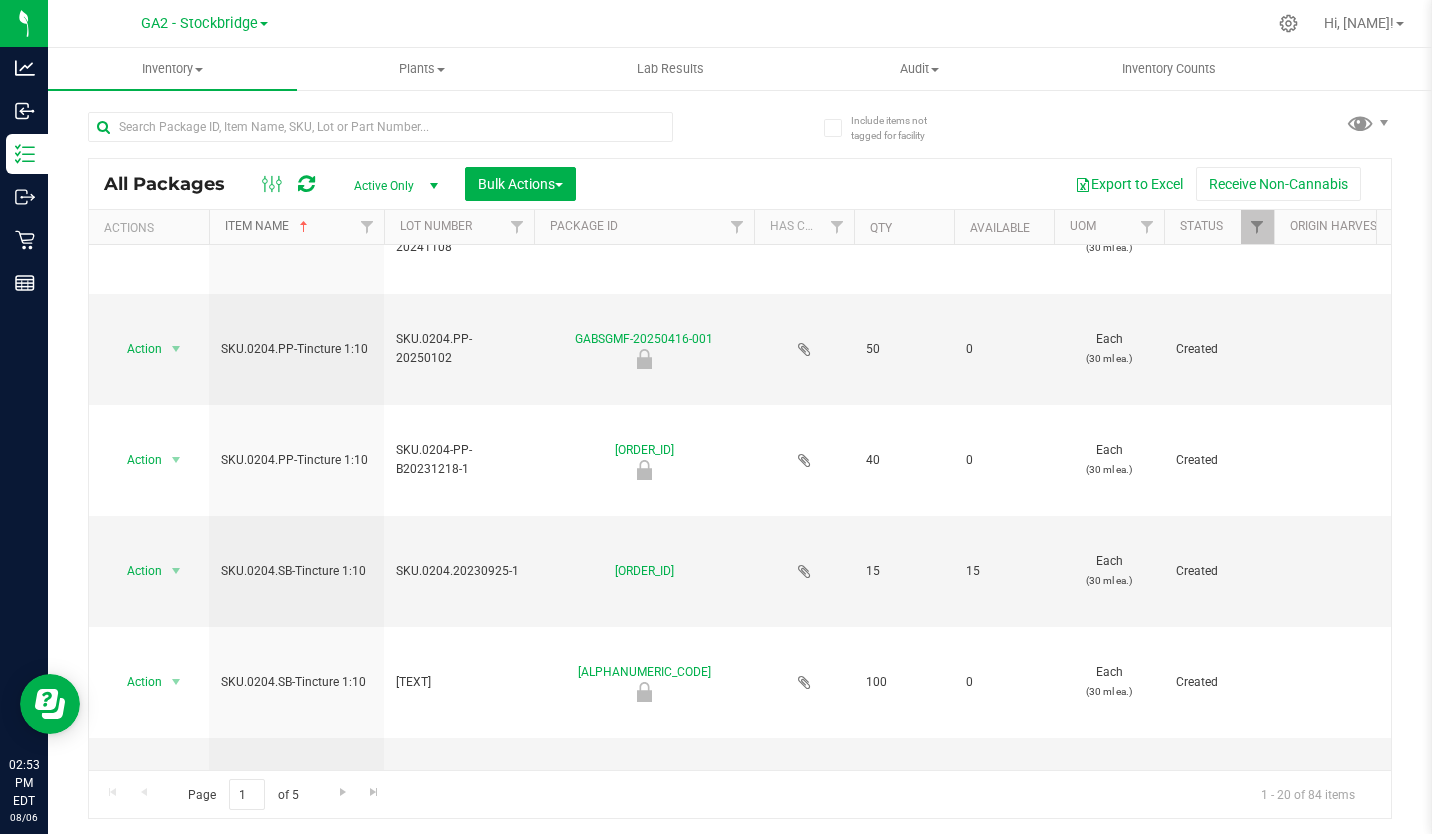 scroll, scrollTop: 1323, scrollLeft: 0, axis: vertical 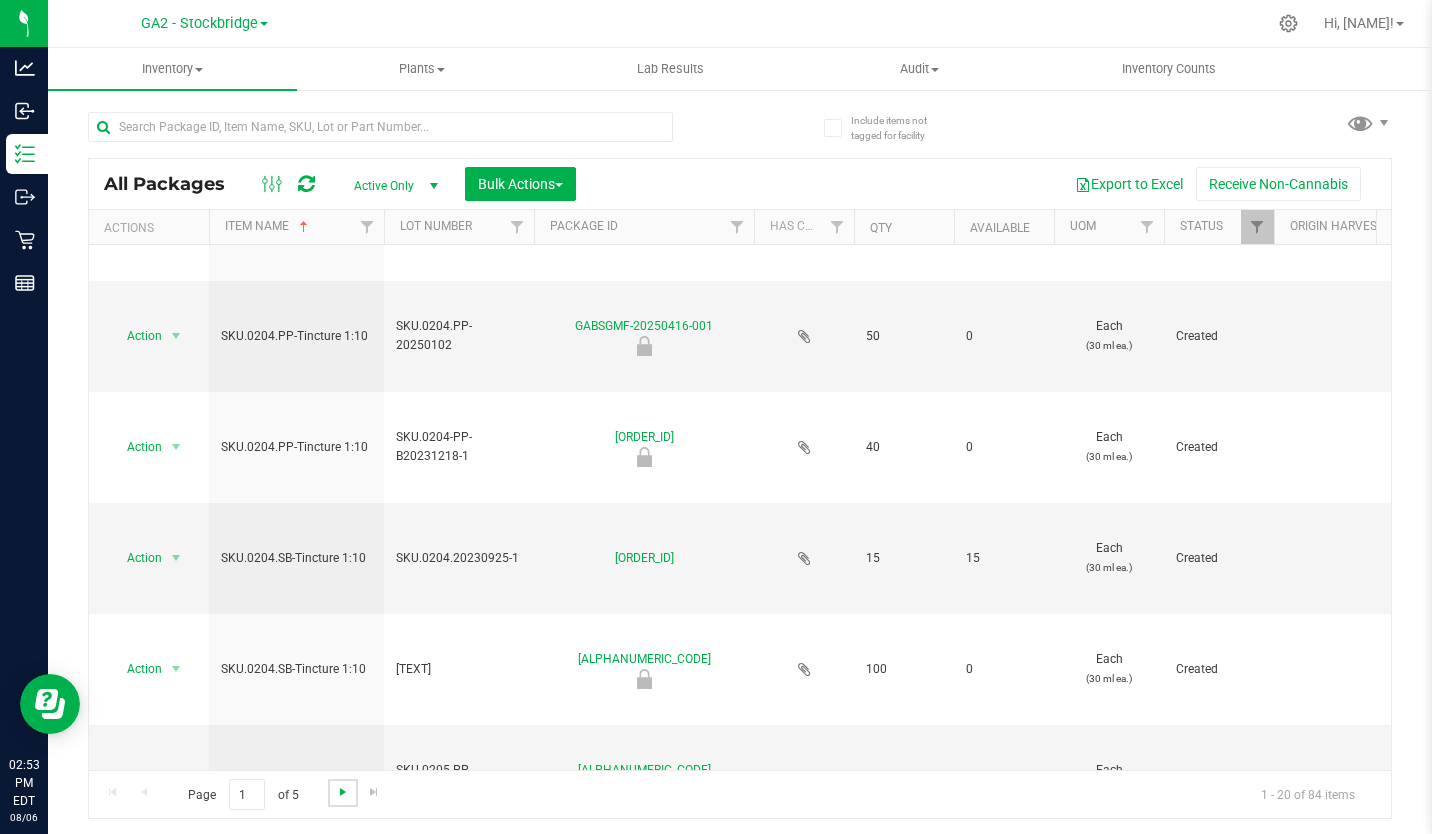 click at bounding box center (343, 792) 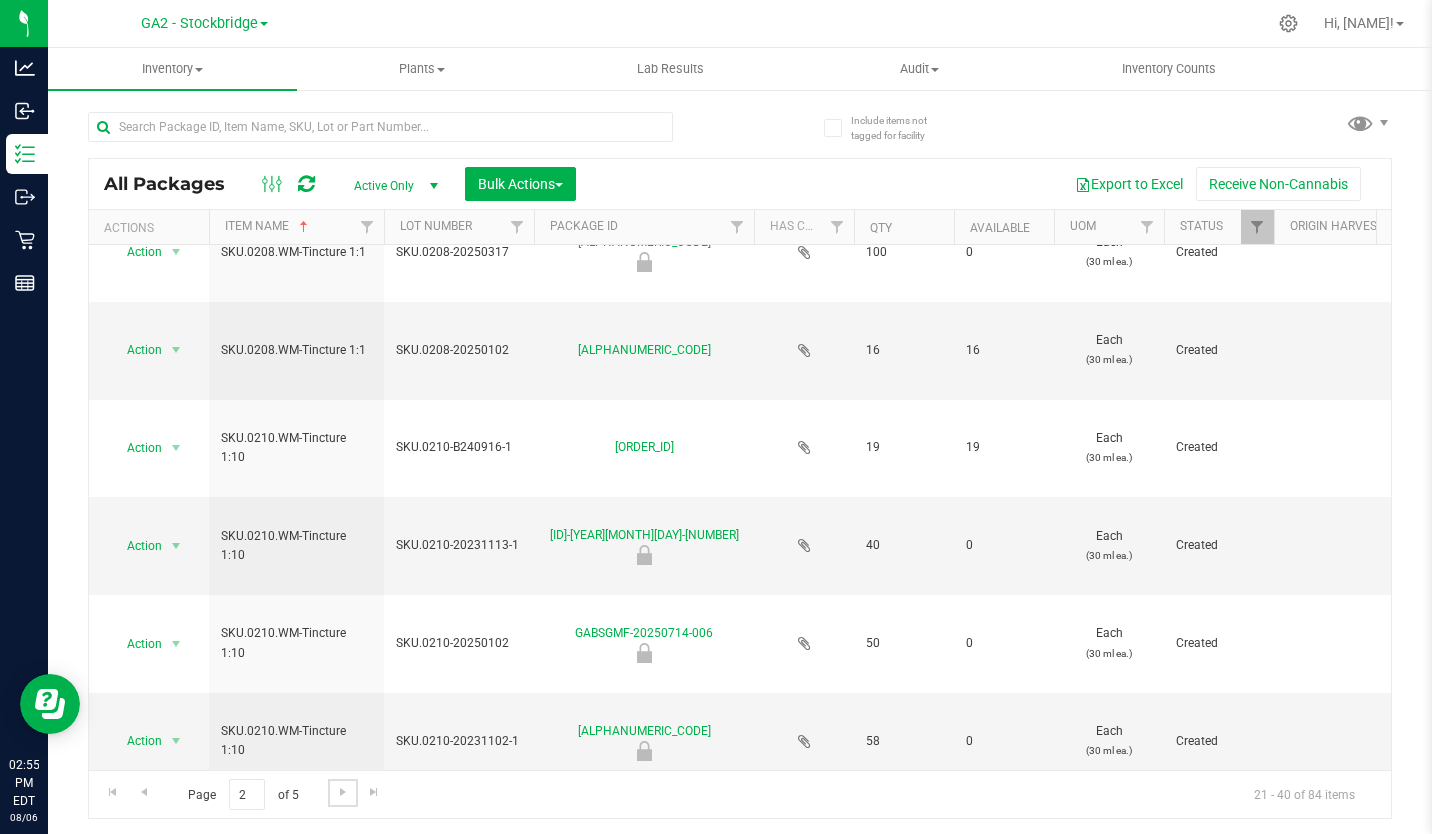 scroll, scrollTop: 1445, scrollLeft: 0, axis: vertical 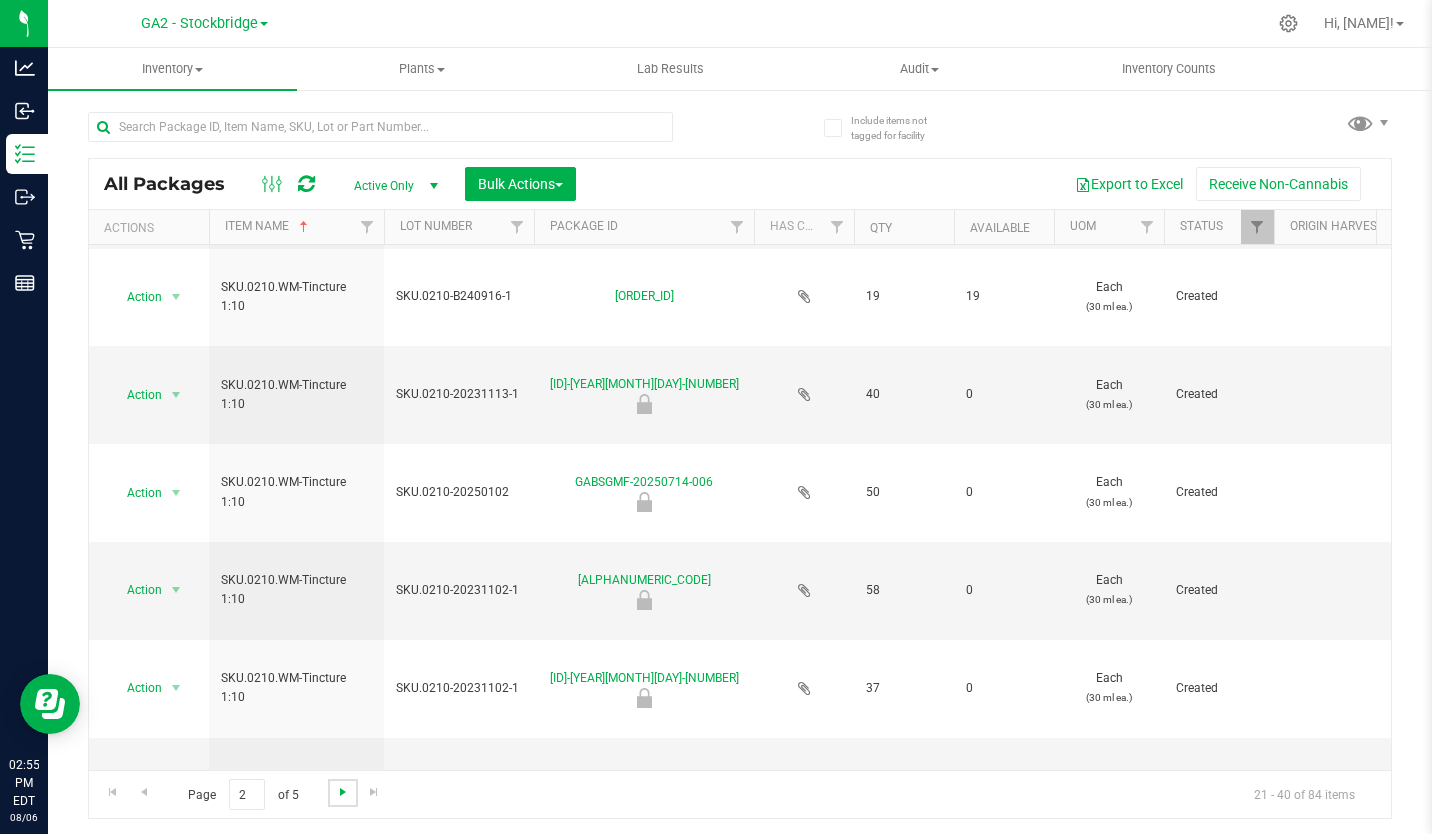 click at bounding box center [343, 792] 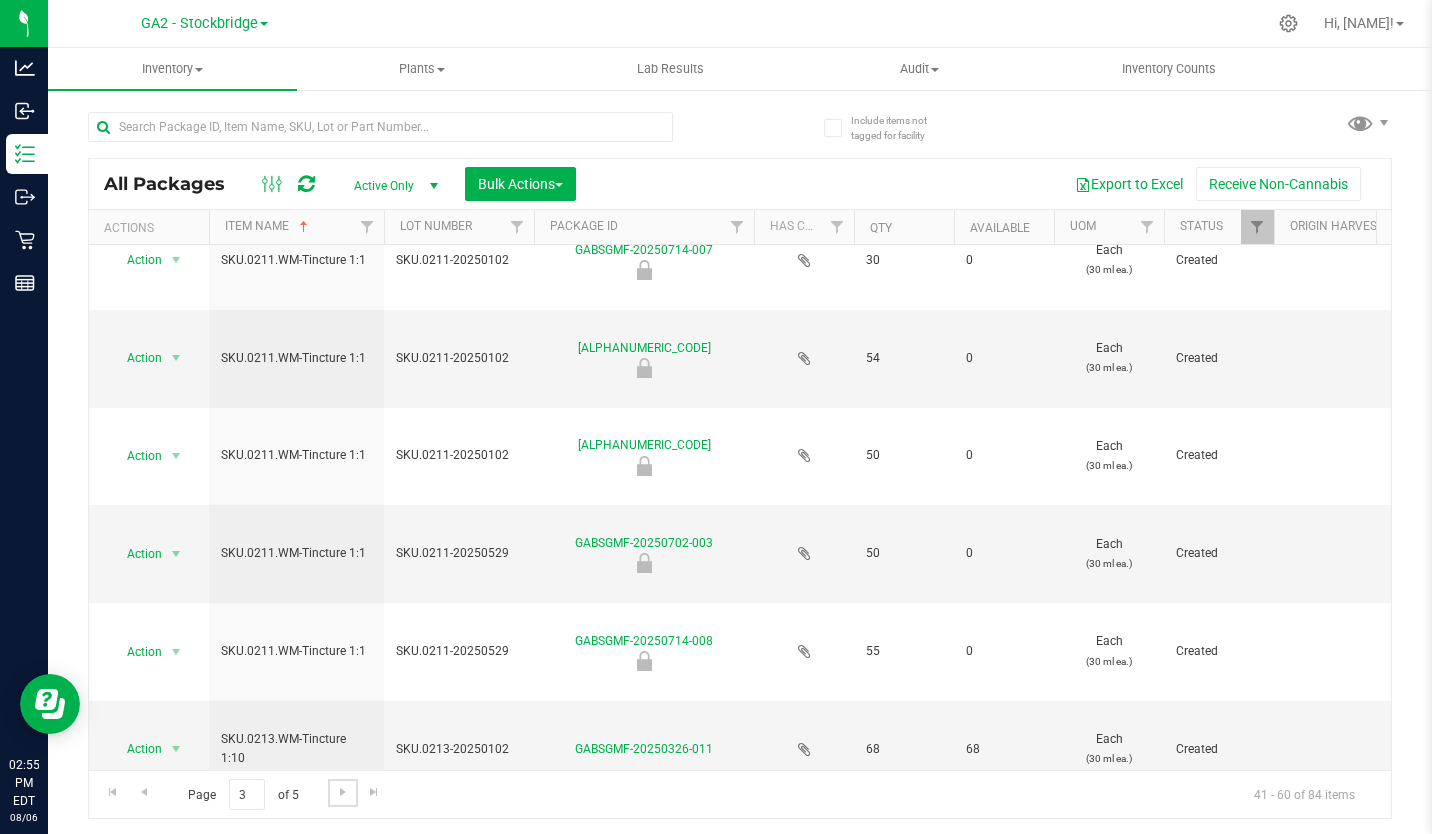 scroll, scrollTop: 0, scrollLeft: 0, axis: both 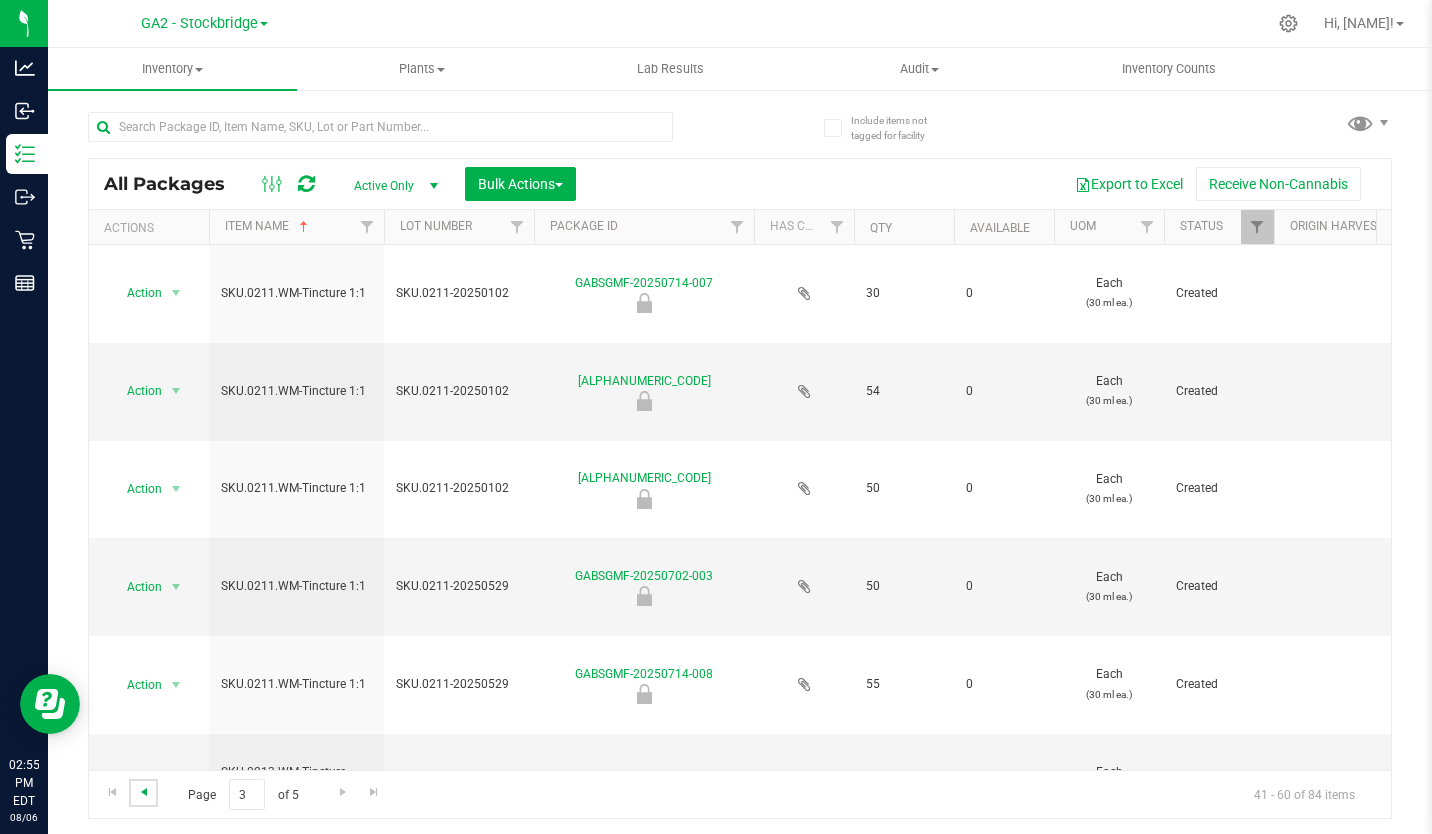 click at bounding box center [144, 792] 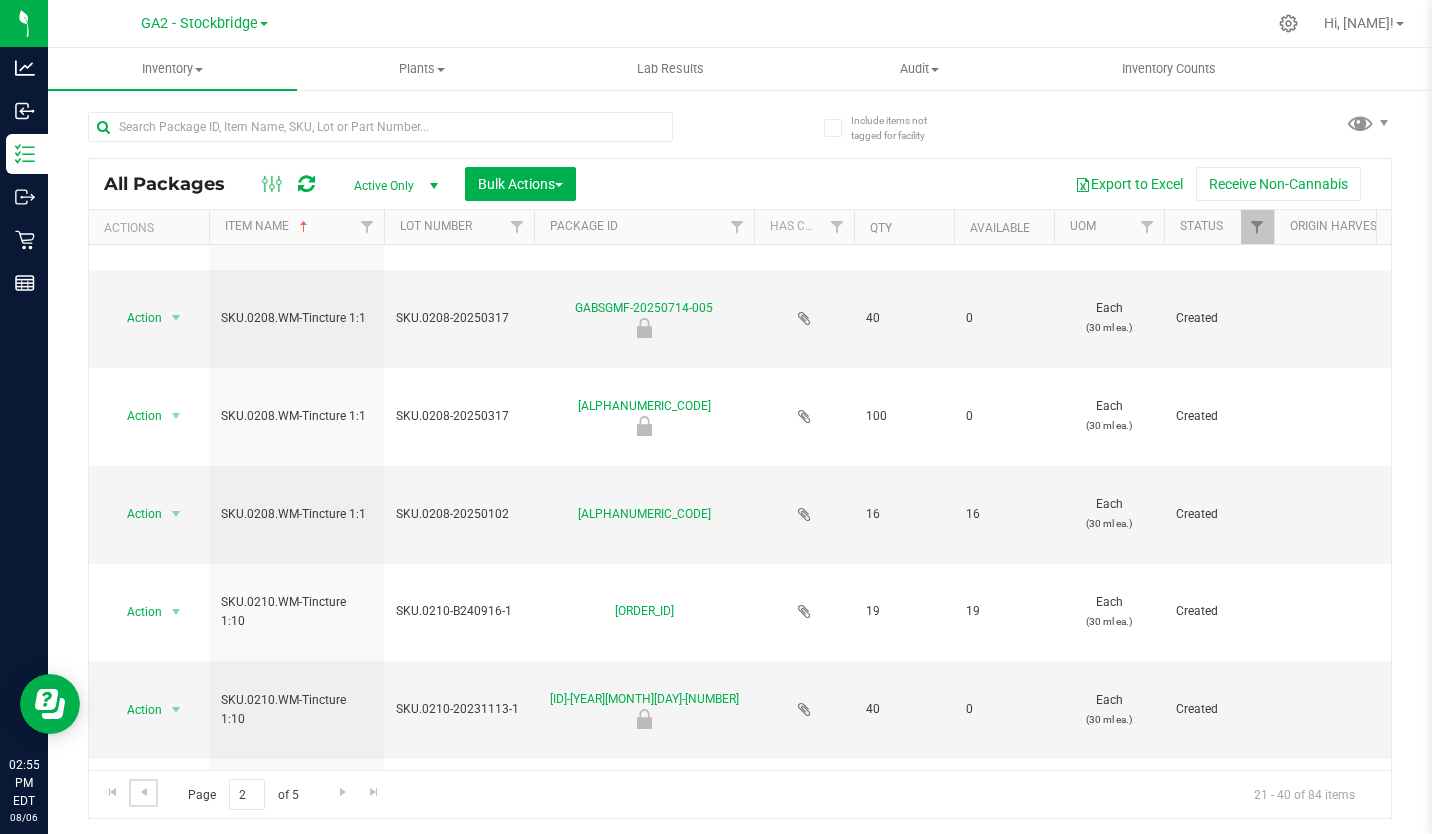 scroll, scrollTop: 1127, scrollLeft: 0, axis: vertical 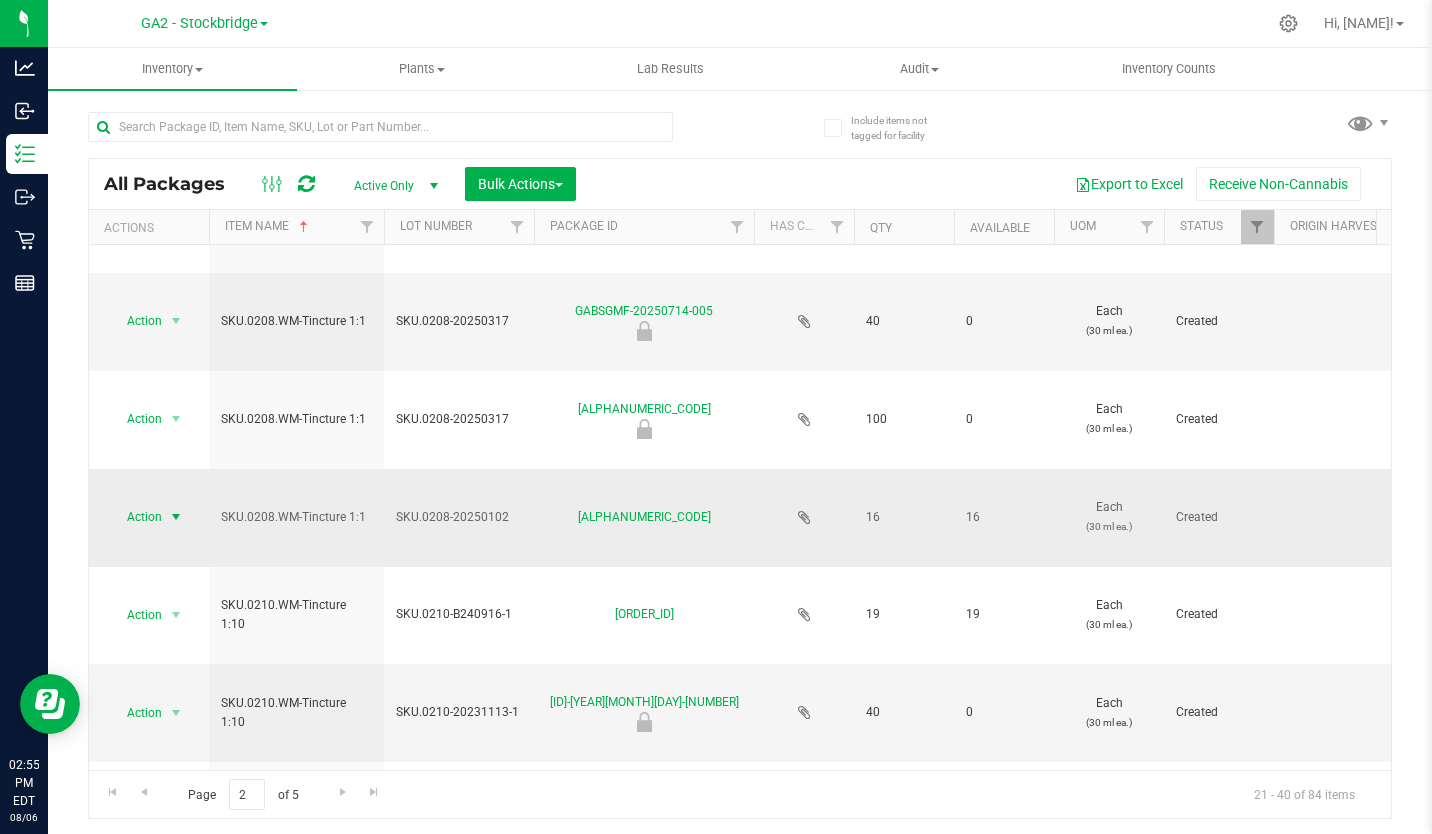 click at bounding box center [176, 517] 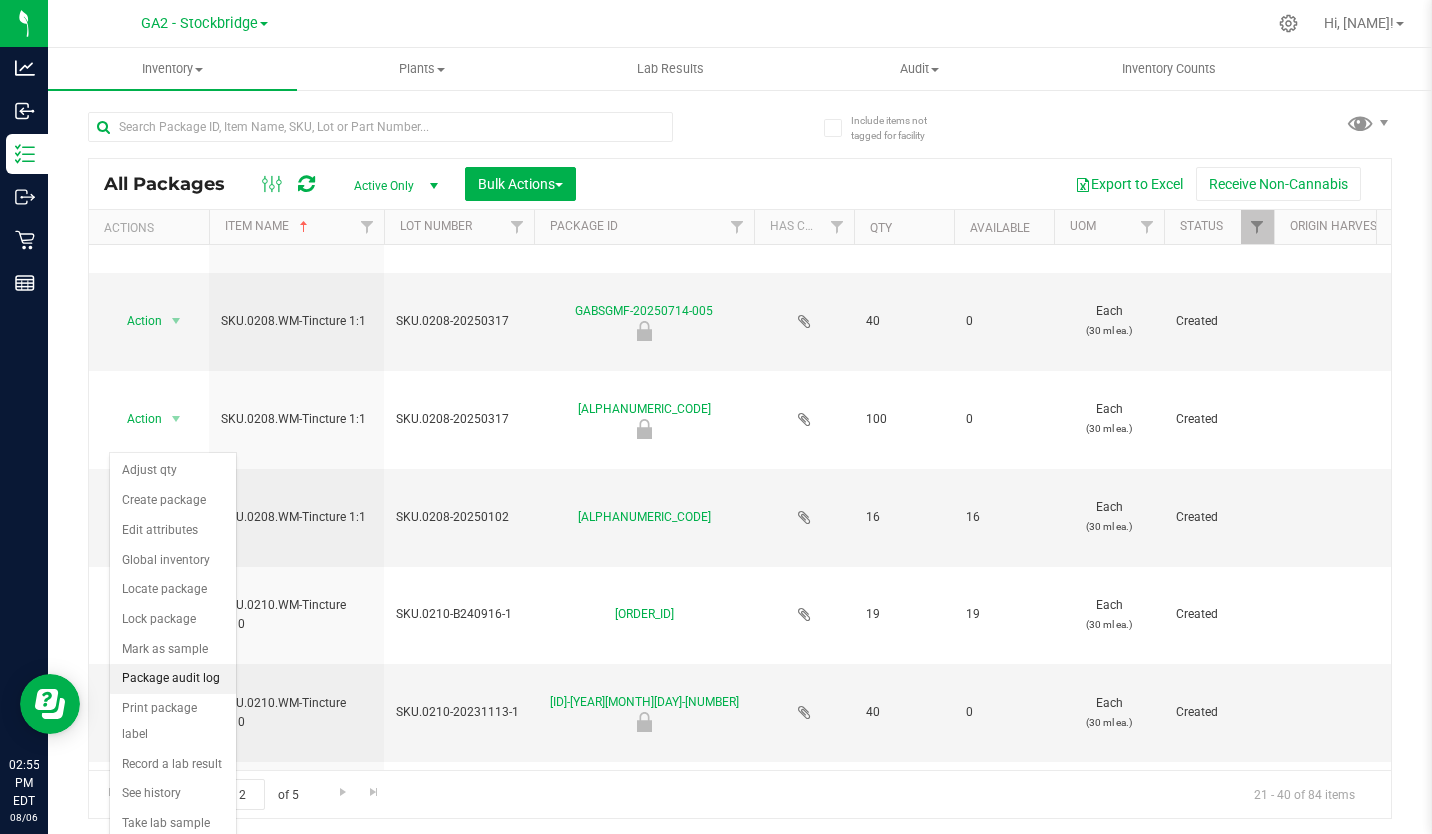 click on "Package audit log" at bounding box center [173, 679] 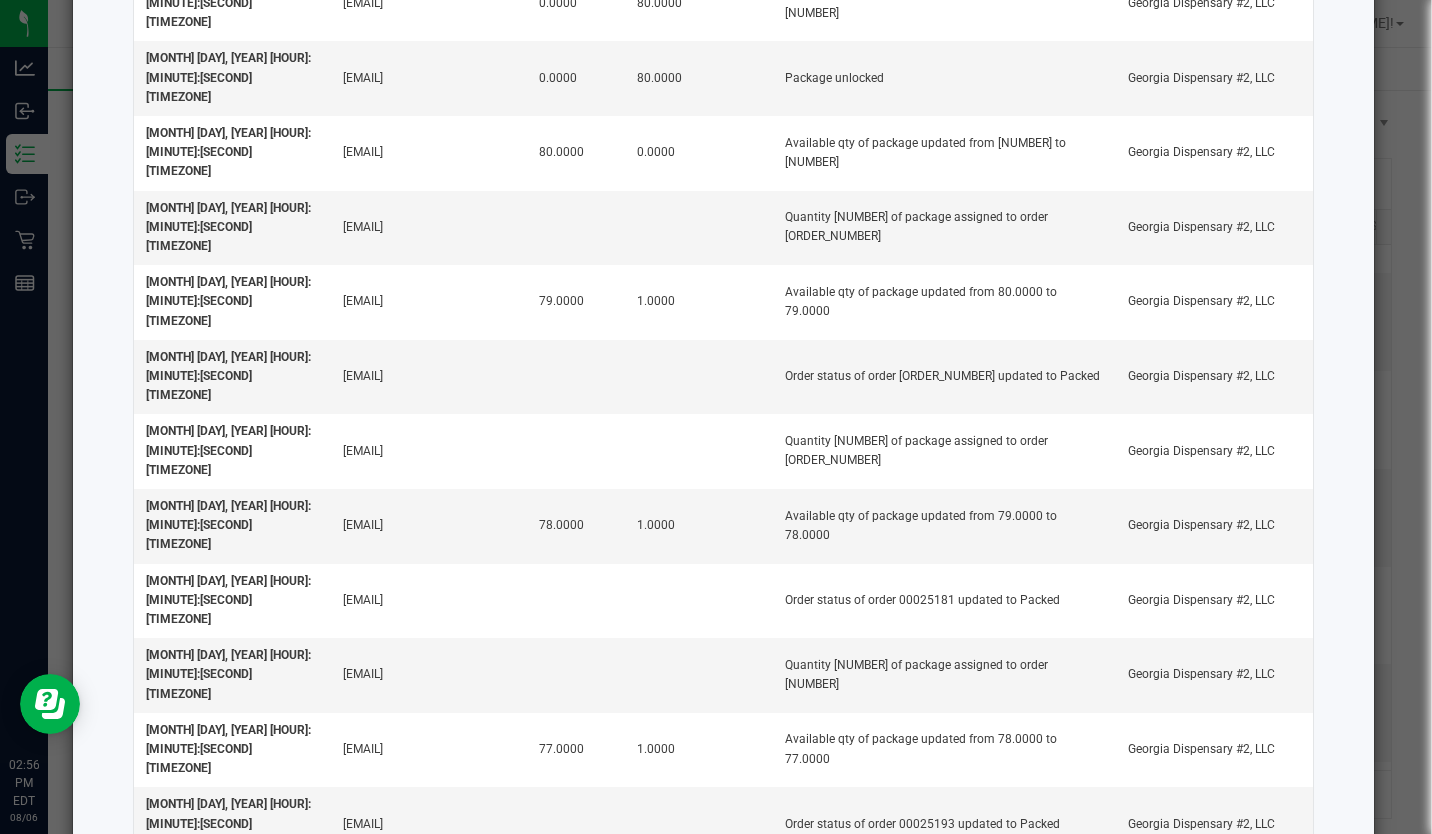 scroll, scrollTop: 0, scrollLeft: 0, axis: both 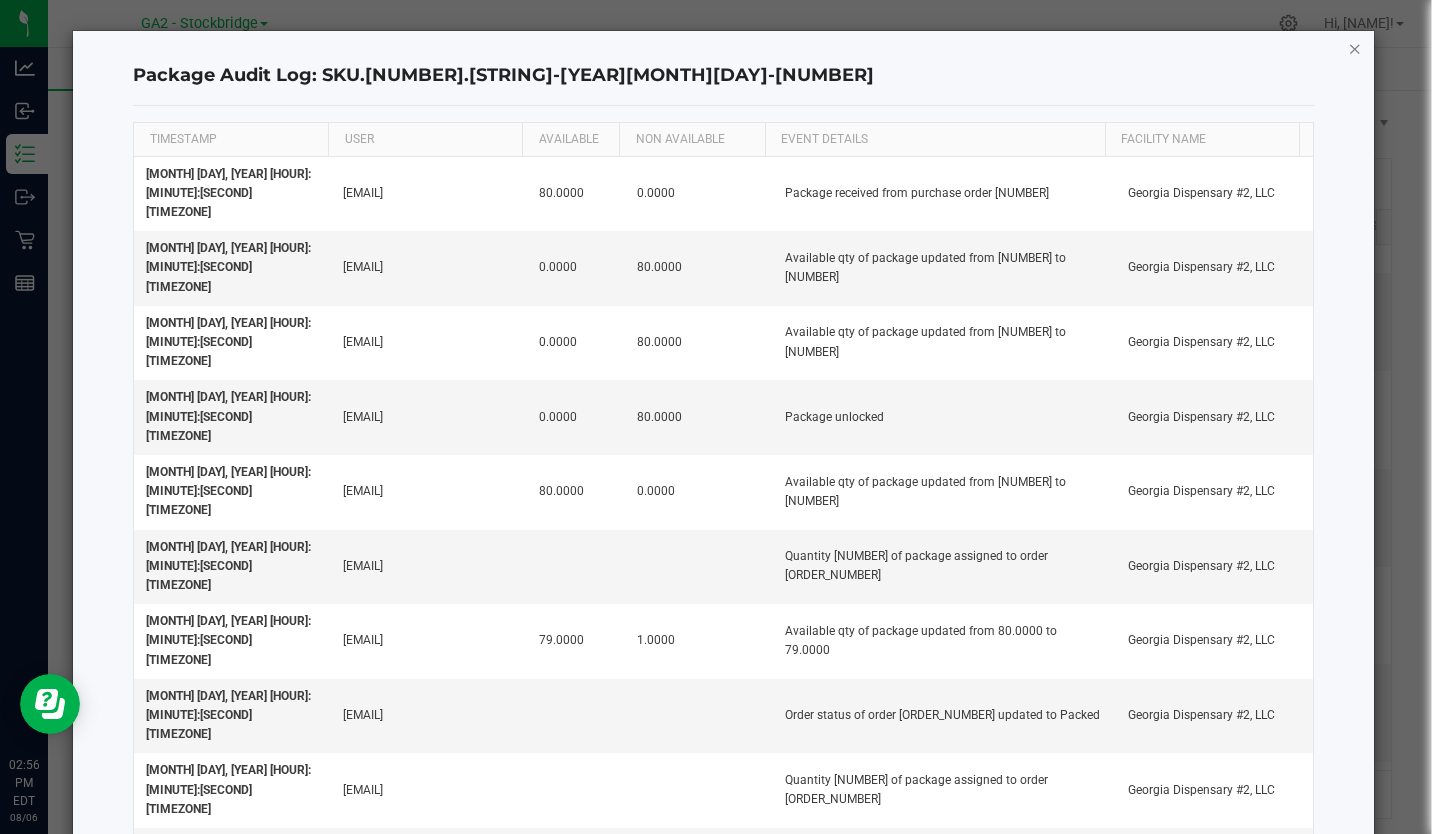 click 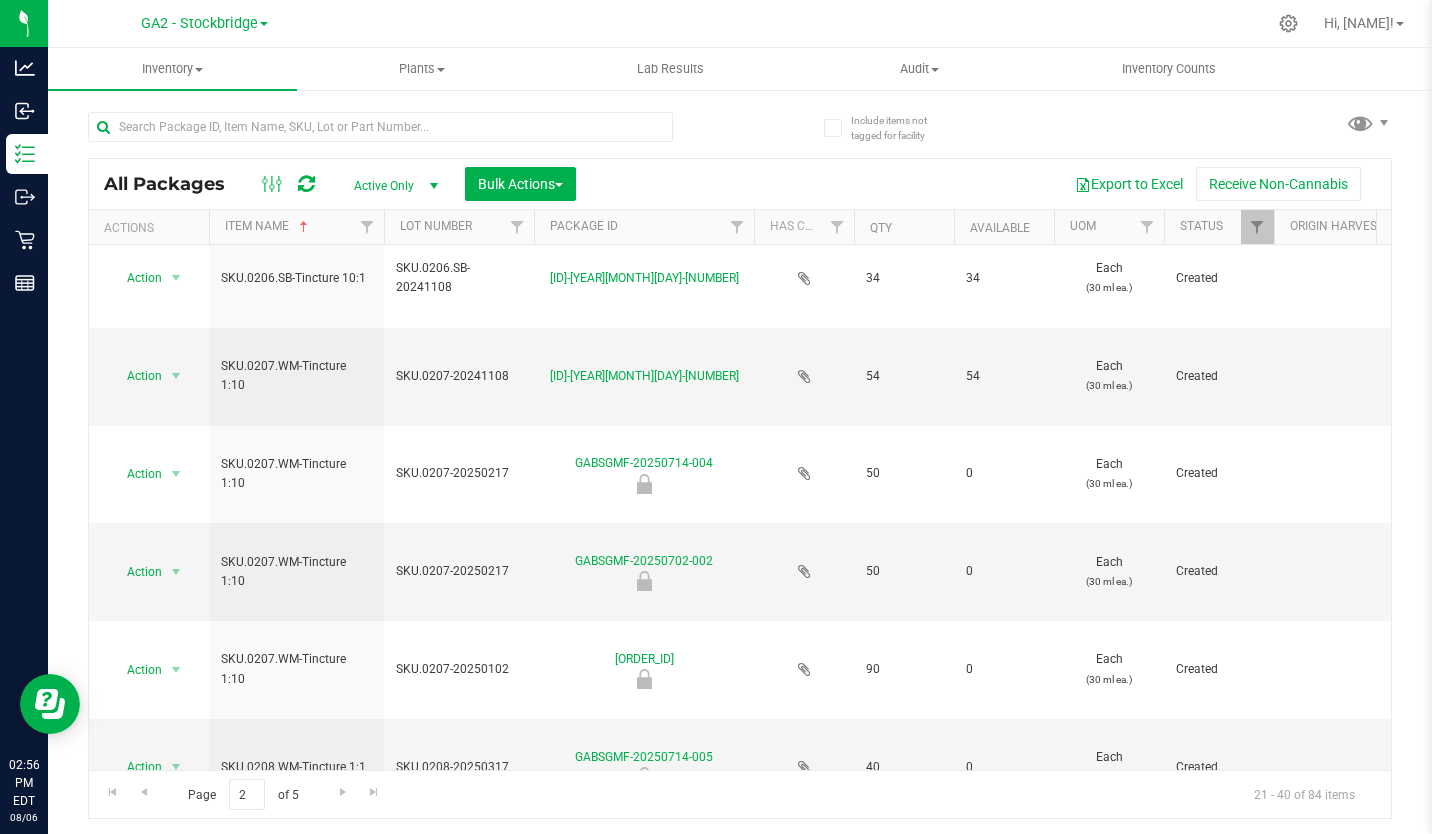 scroll, scrollTop: 682, scrollLeft: 0, axis: vertical 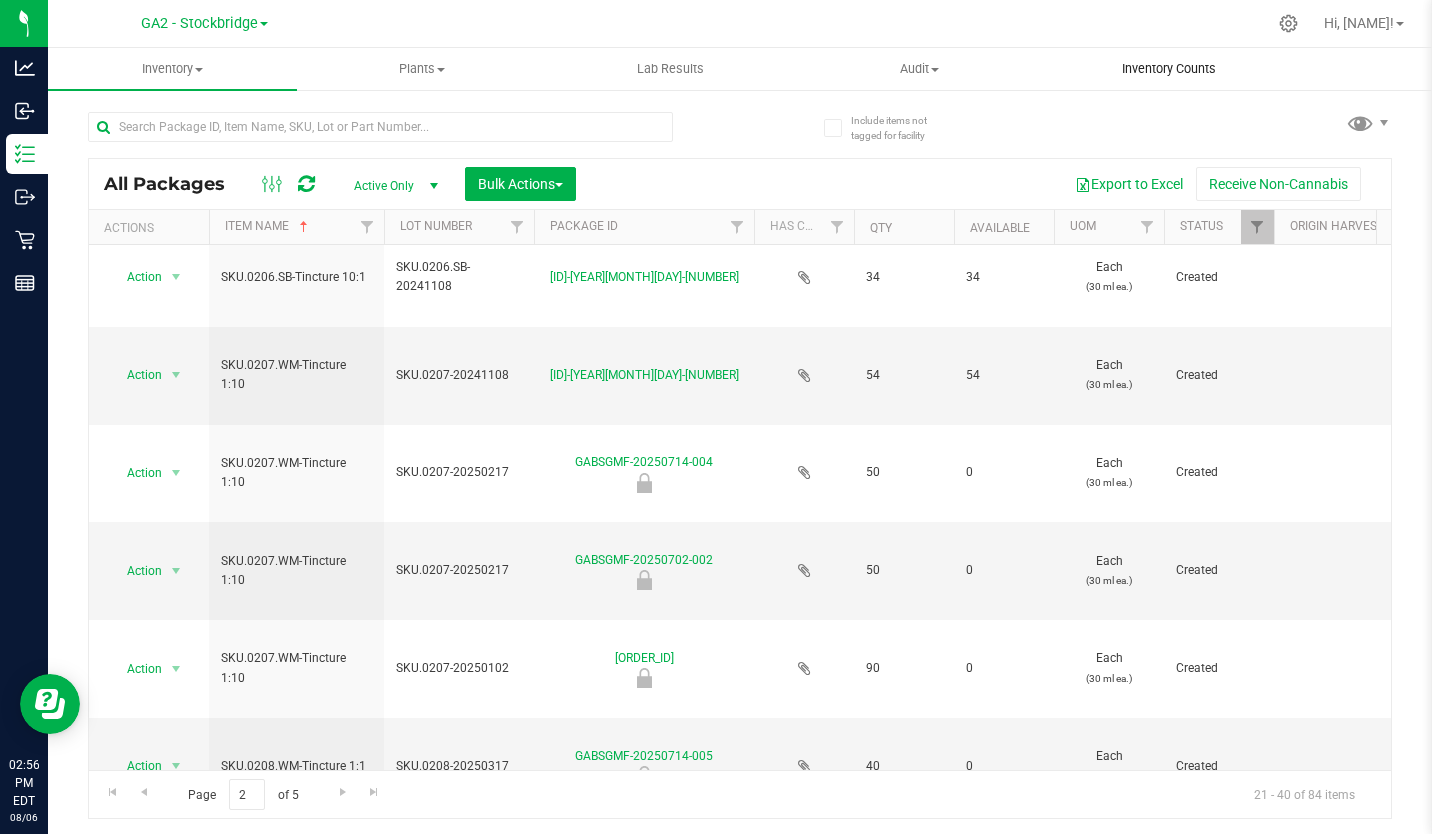 click on "Inventory Counts" at bounding box center (1168, 69) 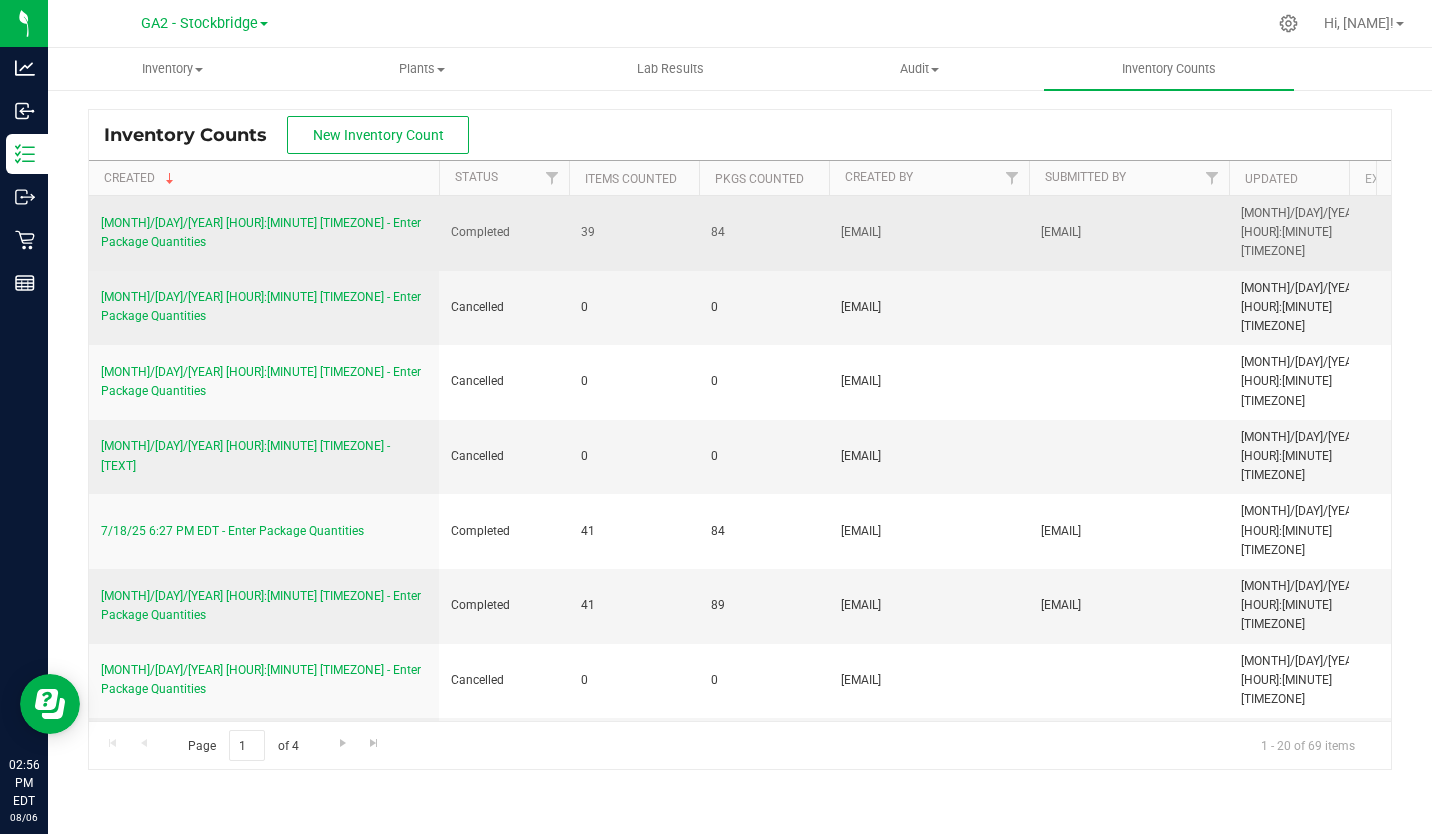 click on "[MONTH]/[DAY]/[YEAR] [HOUR]:[MINUTE] [TIMEZONE] - Enter Package Quantities" at bounding box center [261, 232] 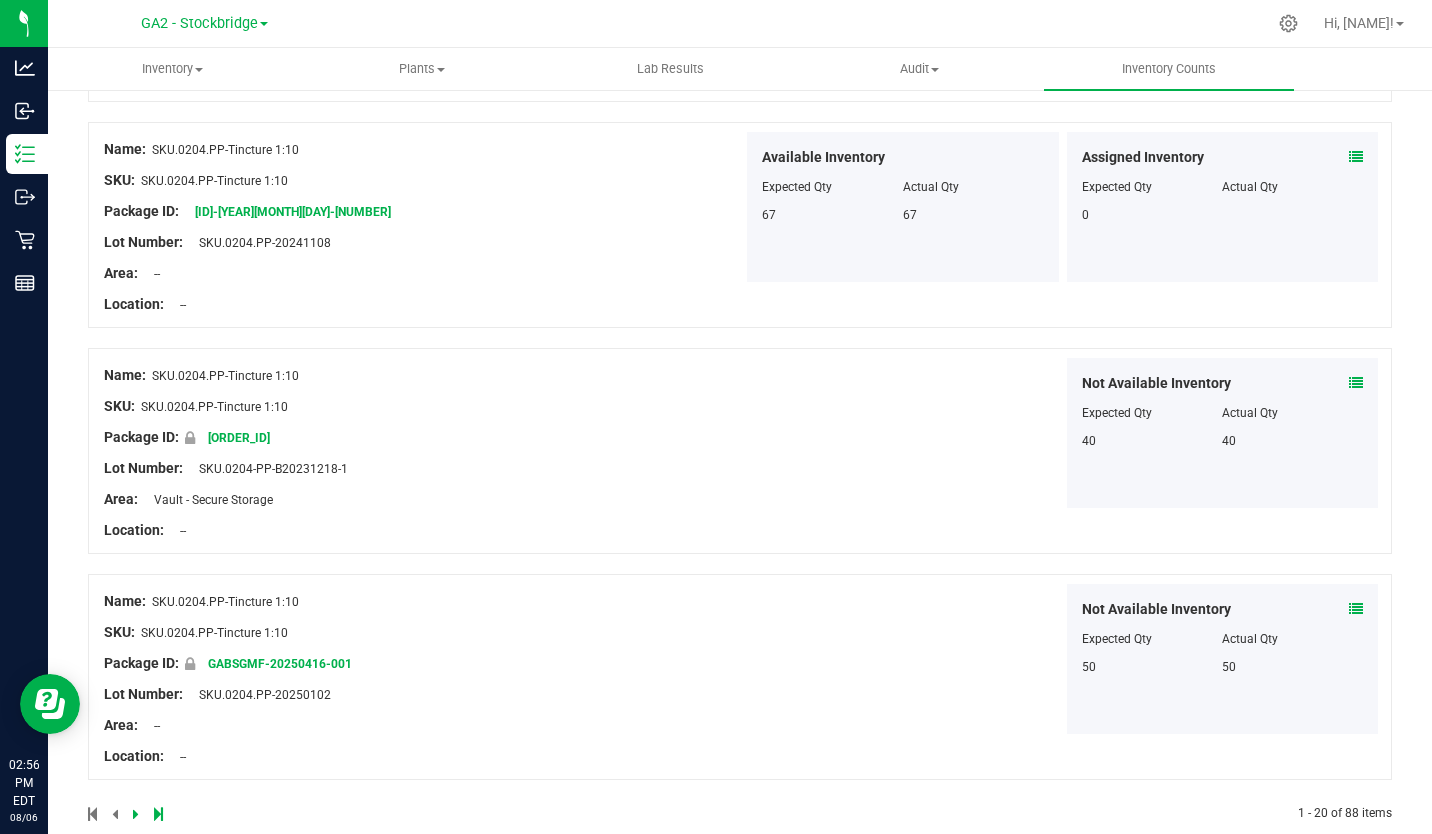 scroll, scrollTop: 4038, scrollLeft: 0, axis: vertical 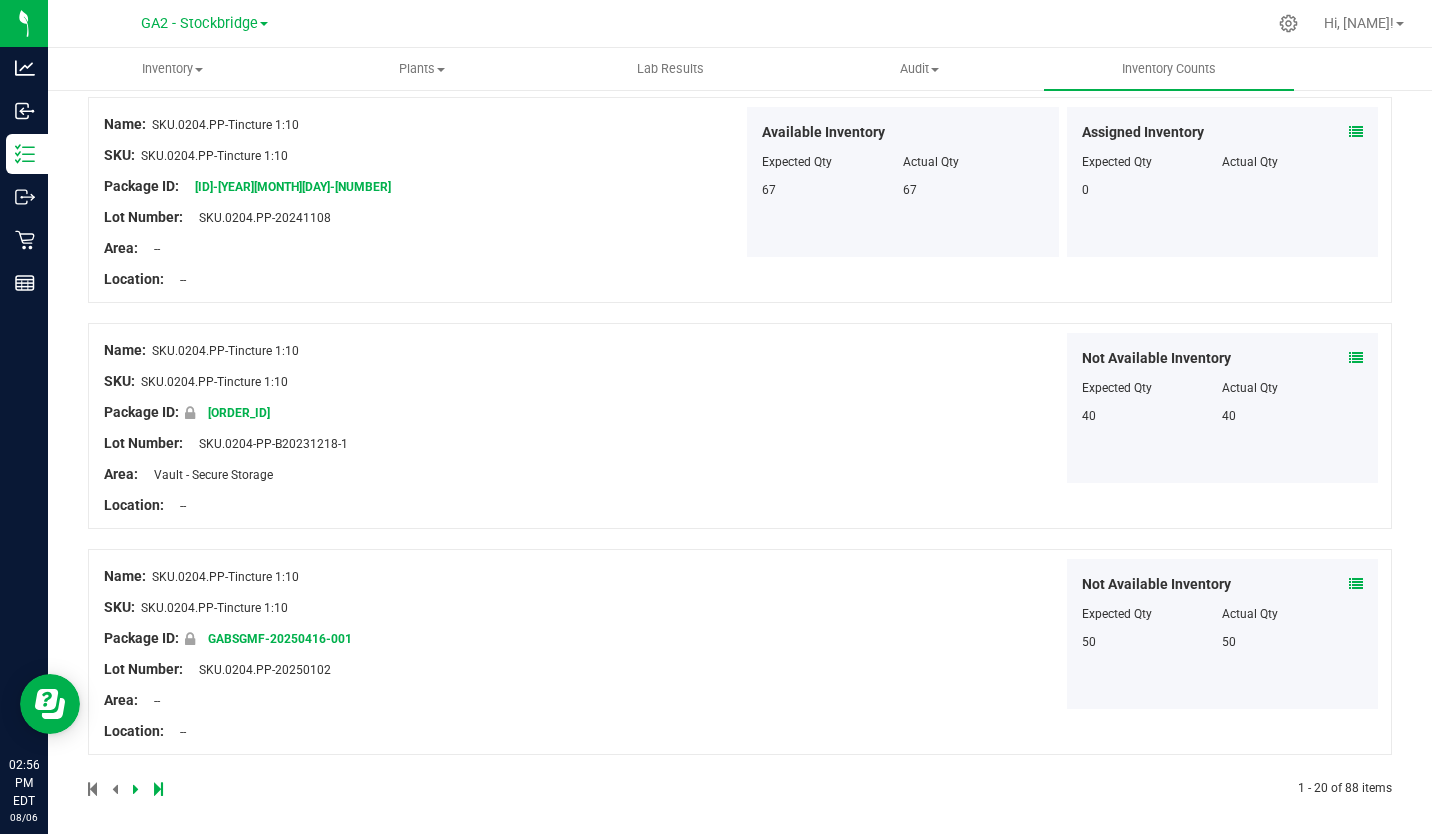 click at bounding box center (136, 789) 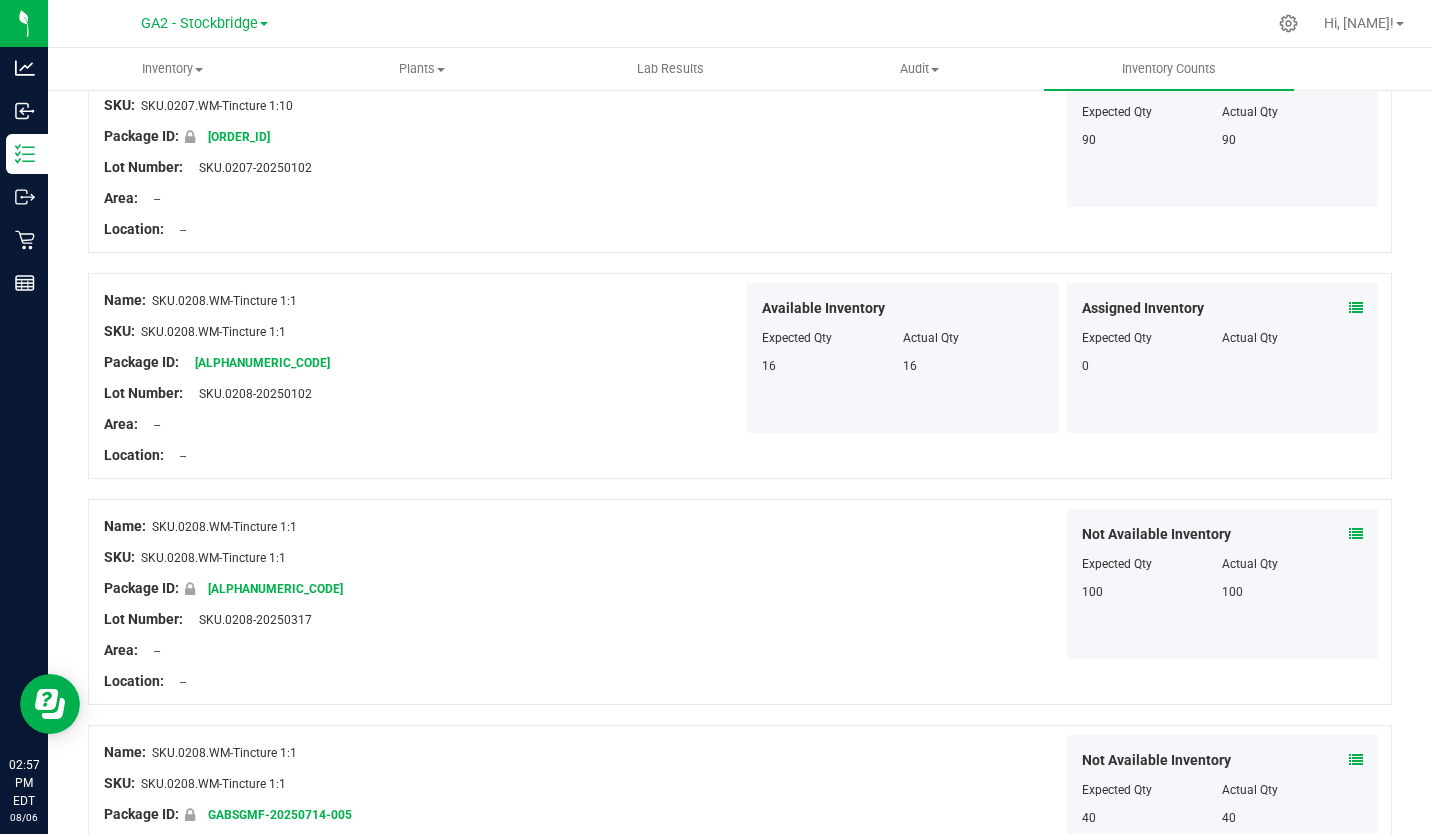 scroll, scrollTop: 3183, scrollLeft: 0, axis: vertical 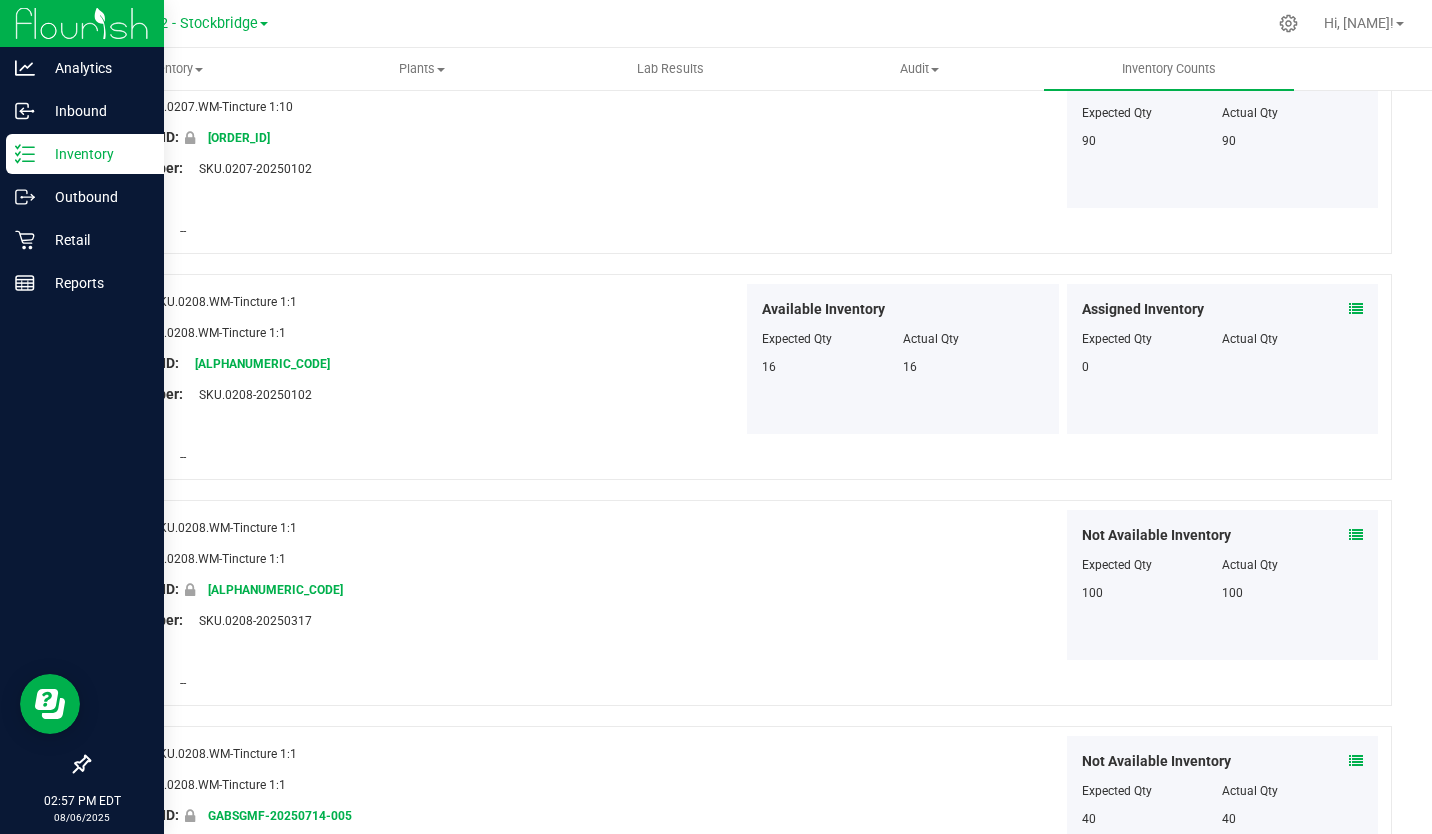 click on "Inventory" at bounding box center (95, 154) 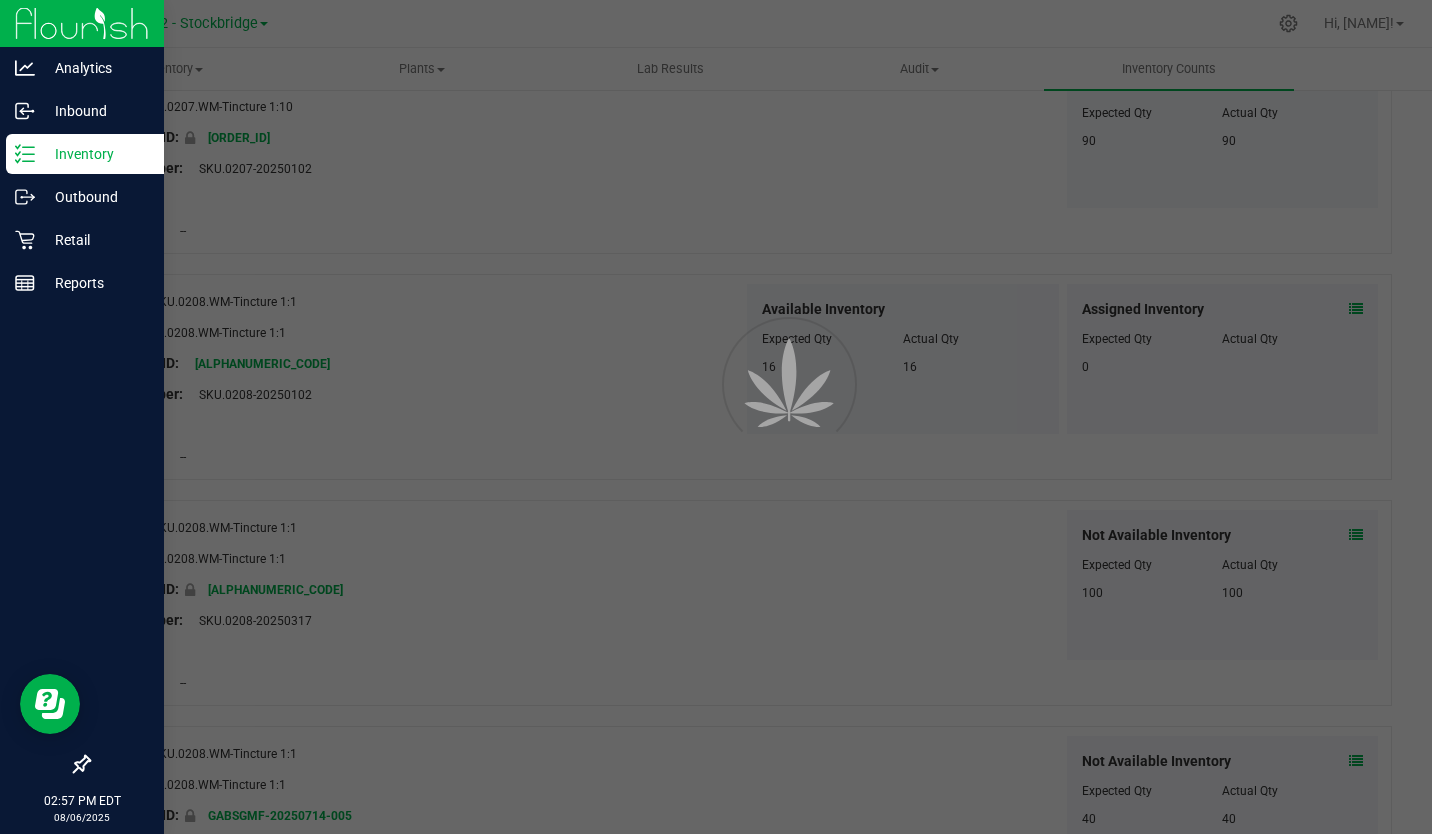 scroll, scrollTop: 0, scrollLeft: 0, axis: both 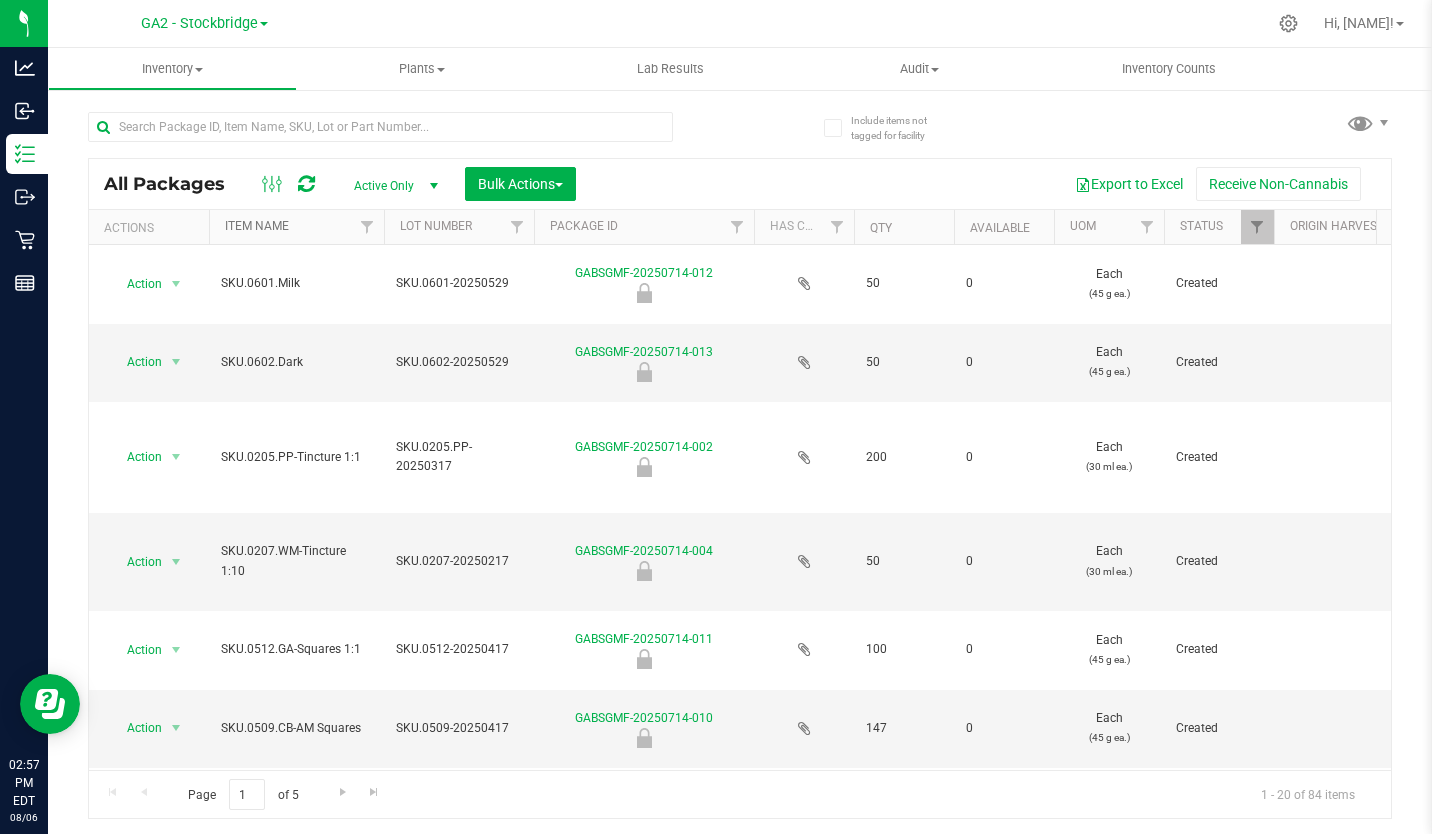 click on "Item Name" at bounding box center (257, 226) 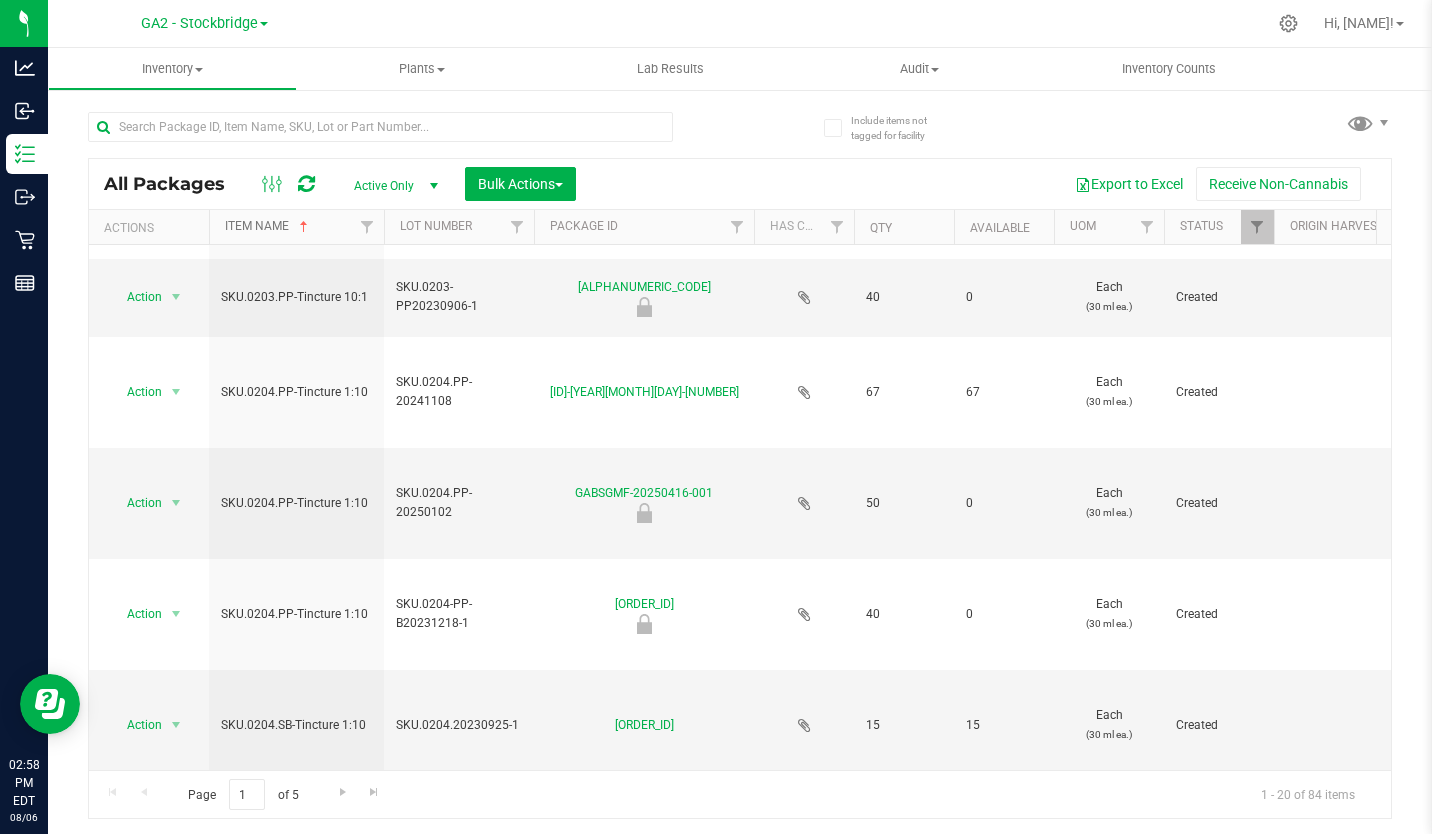 scroll, scrollTop: 1323, scrollLeft: 0, axis: vertical 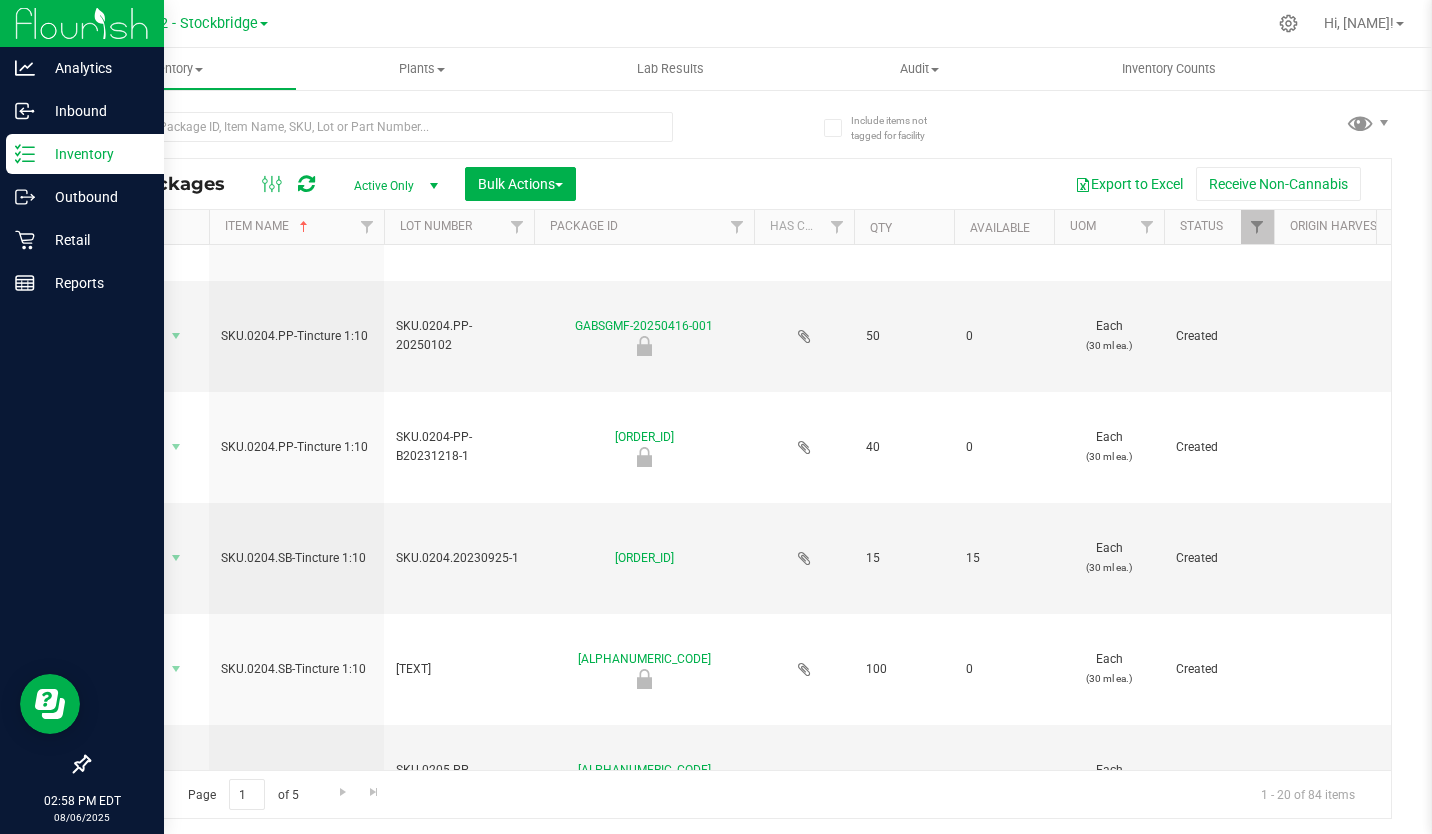click on "Inventory" at bounding box center (95, 154) 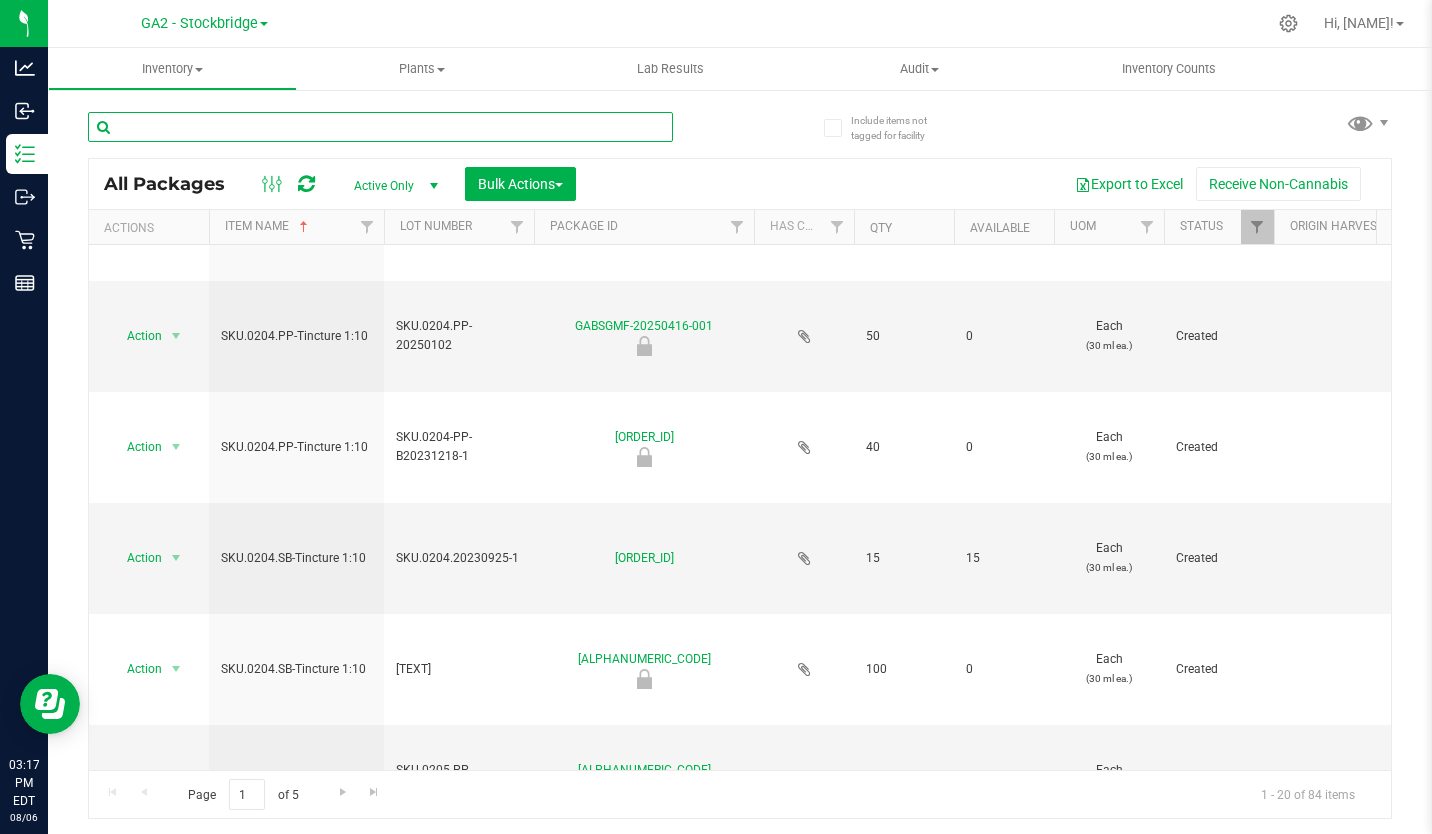 click at bounding box center [380, 127] 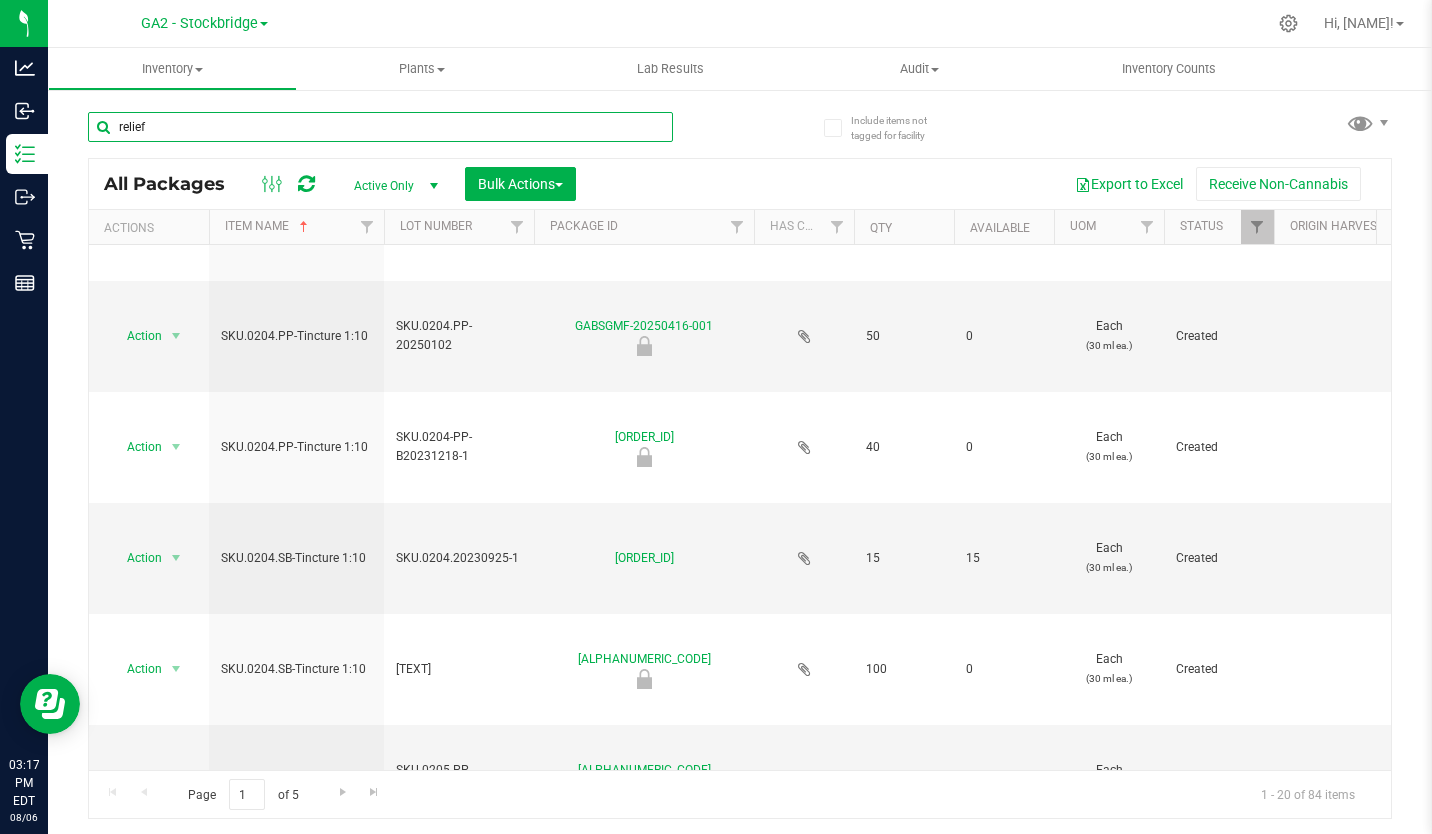 type on "relief" 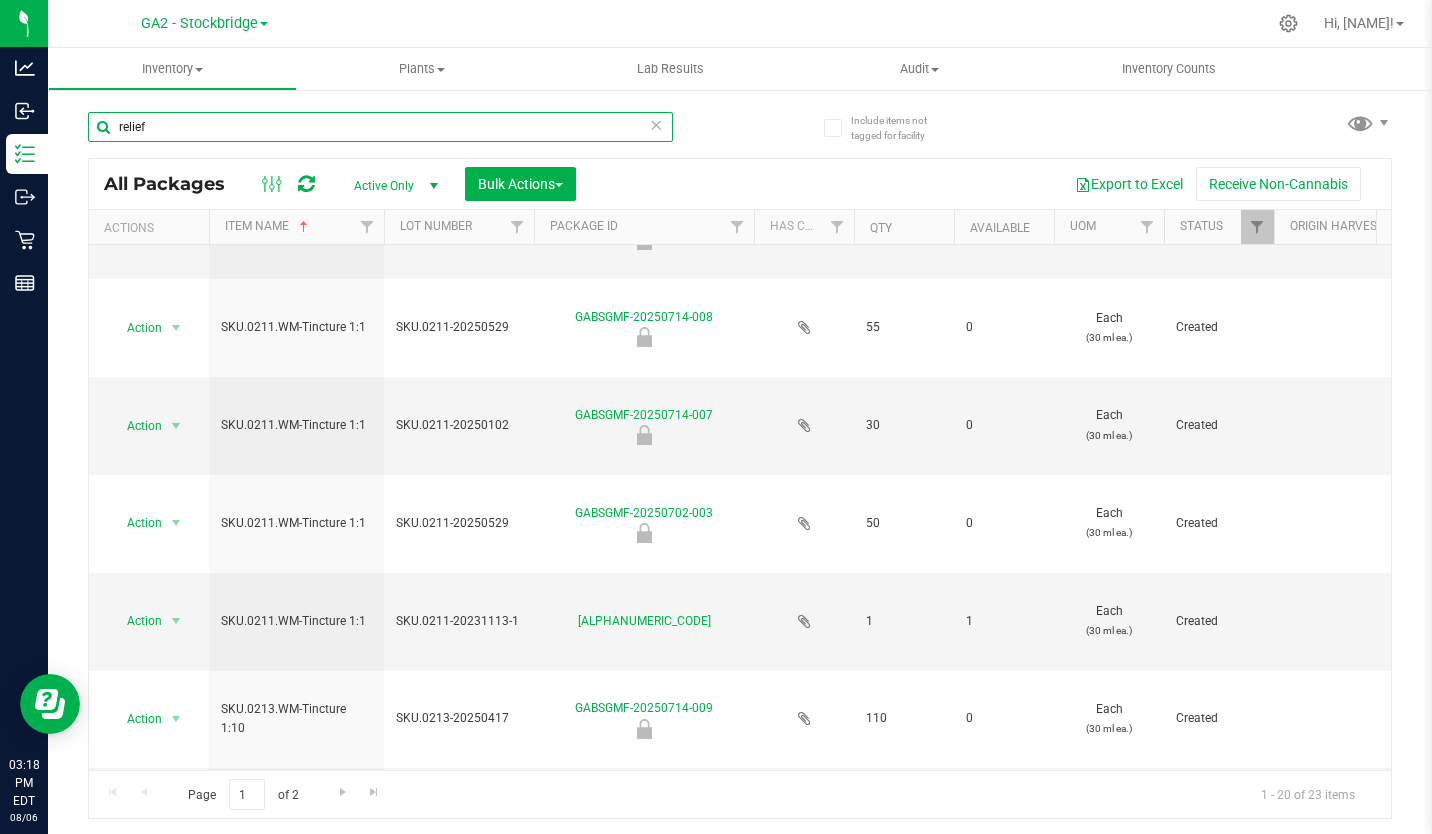 scroll, scrollTop: 1445, scrollLeft: 0, axis: vertical 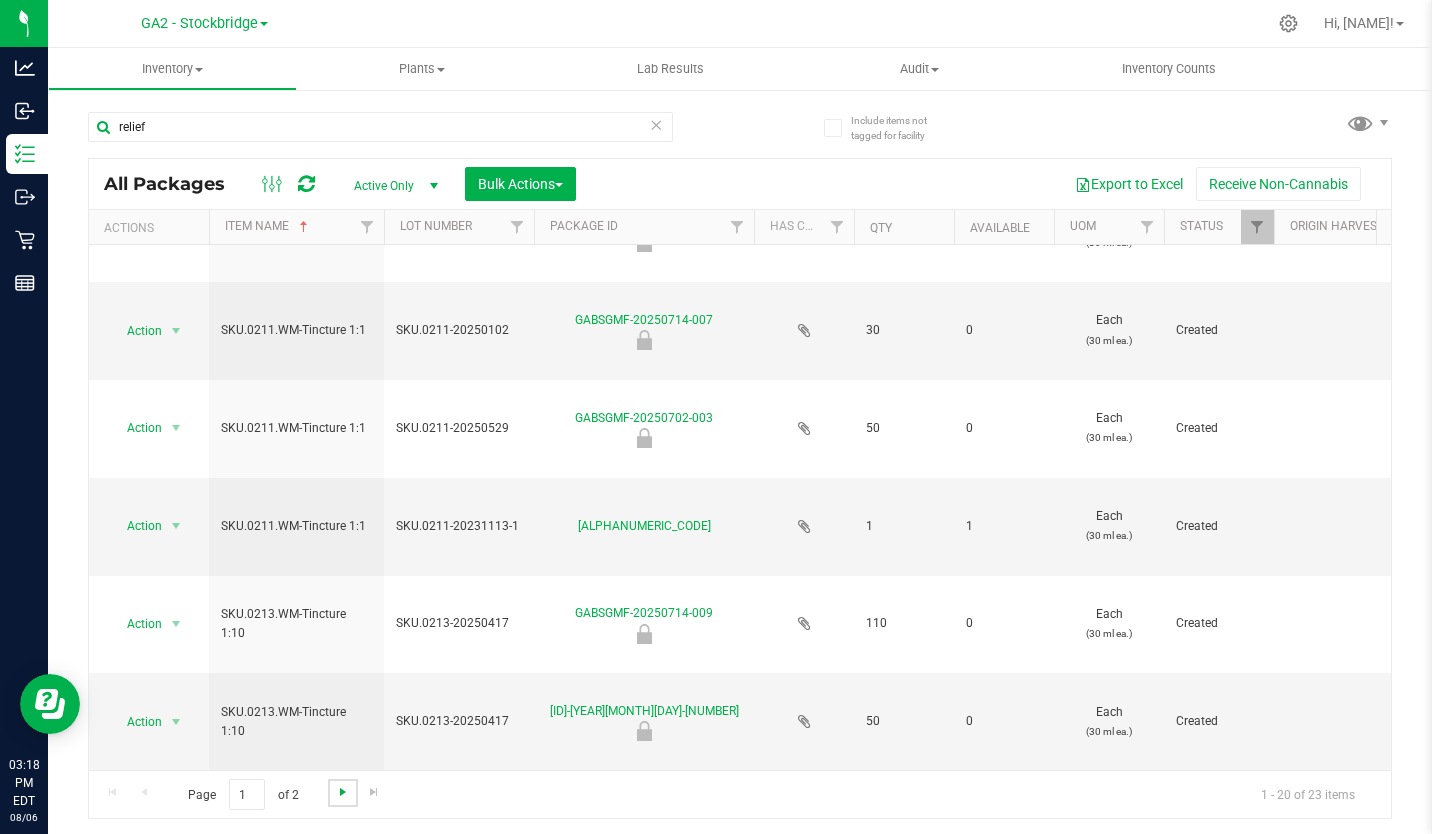 click at bounding box center [343, 792] 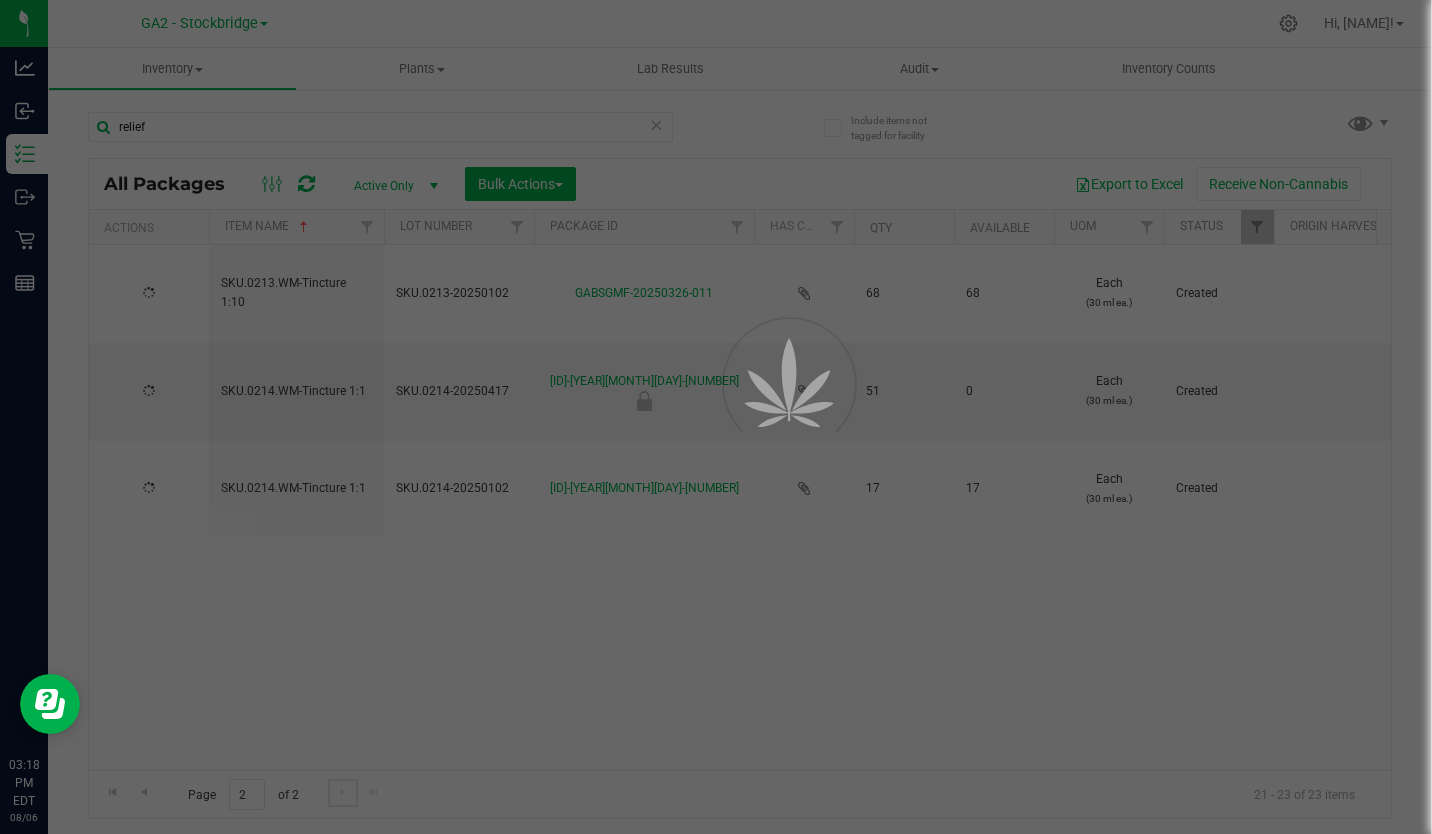 scroll, scrollTop: 0, scrollLeft: 0, axis: both 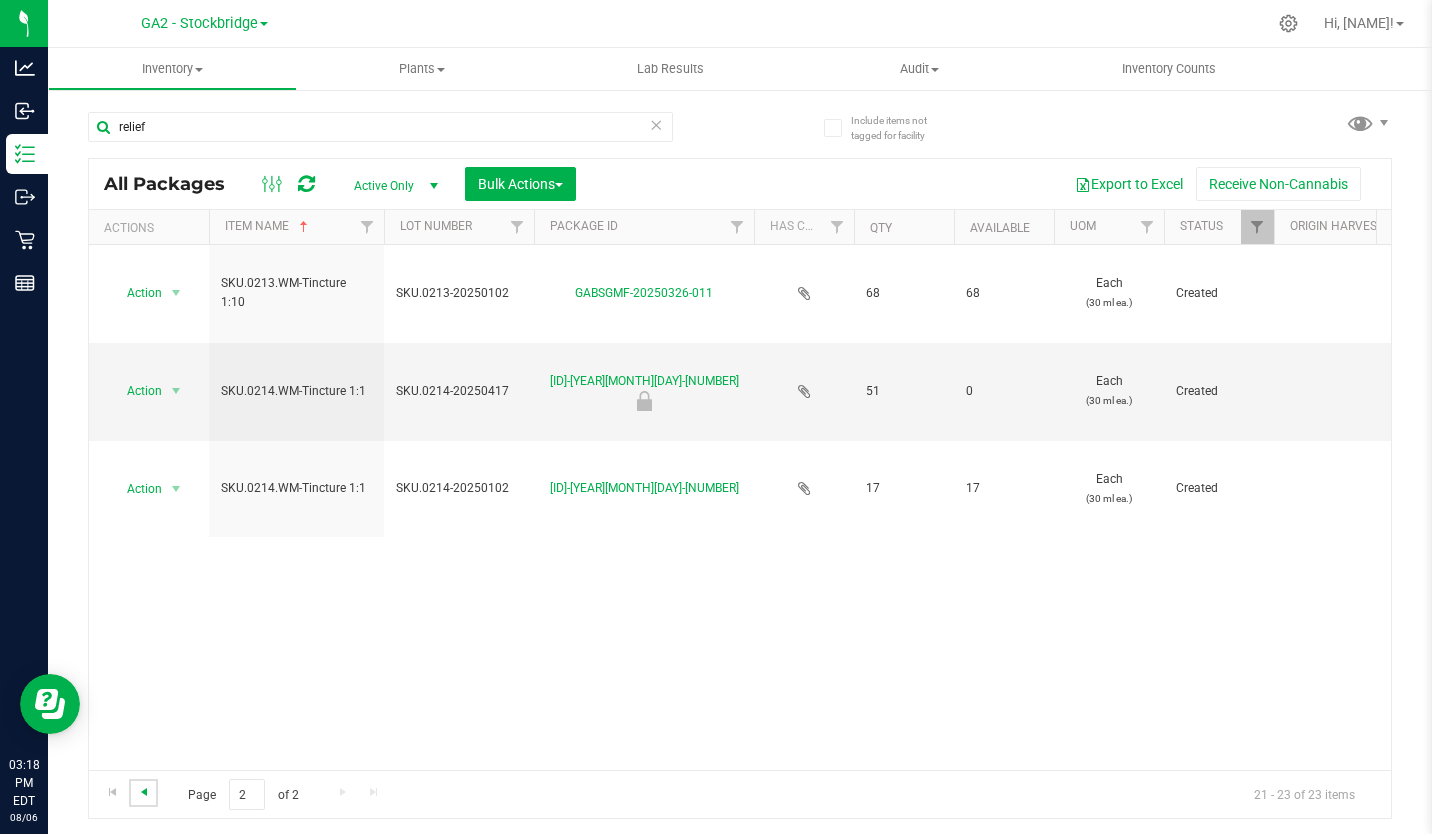 click at bounding box center [144, 792] 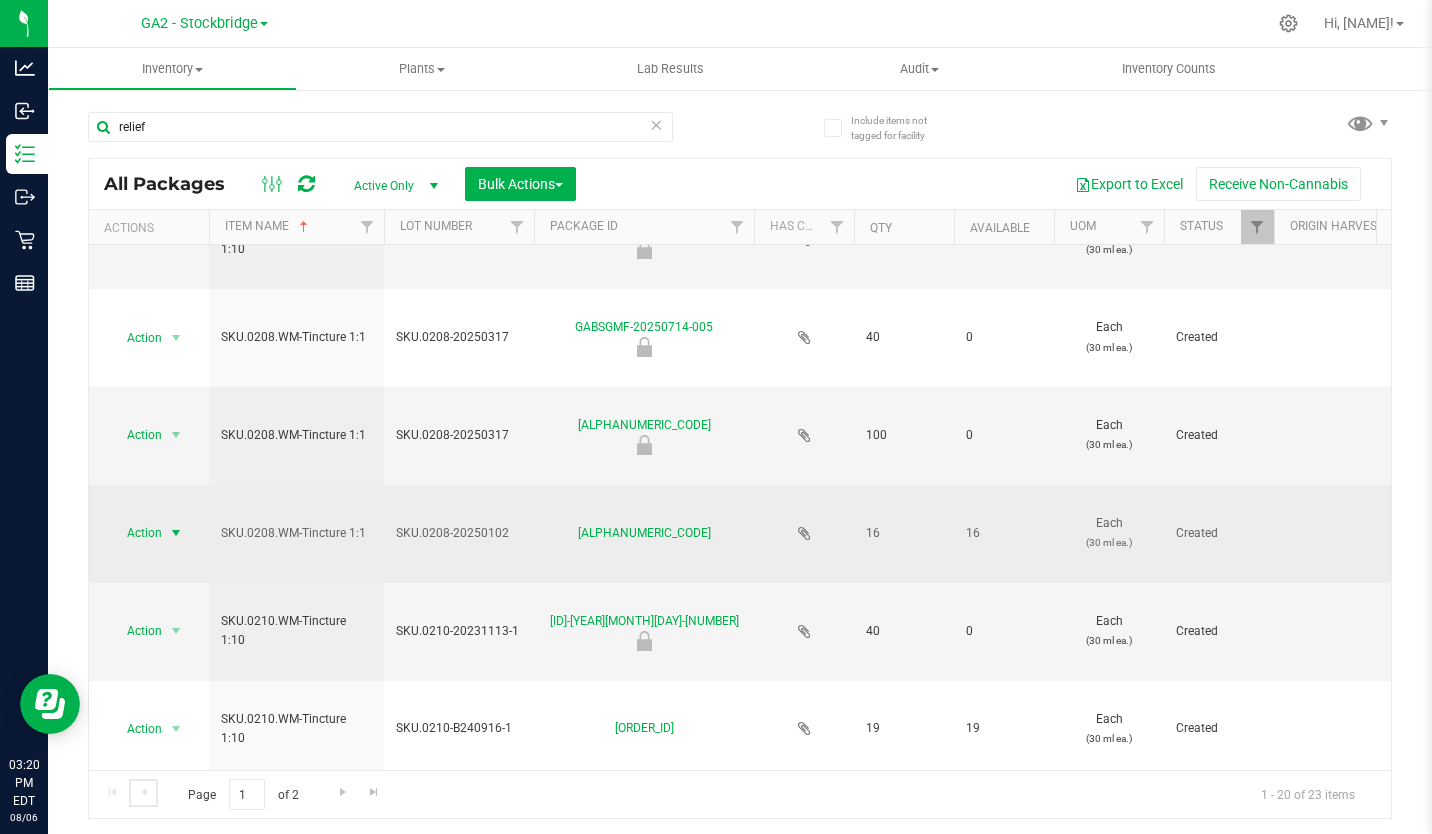 scroll, scrollTop: 397, scrollLeft: 0, axis: vertical 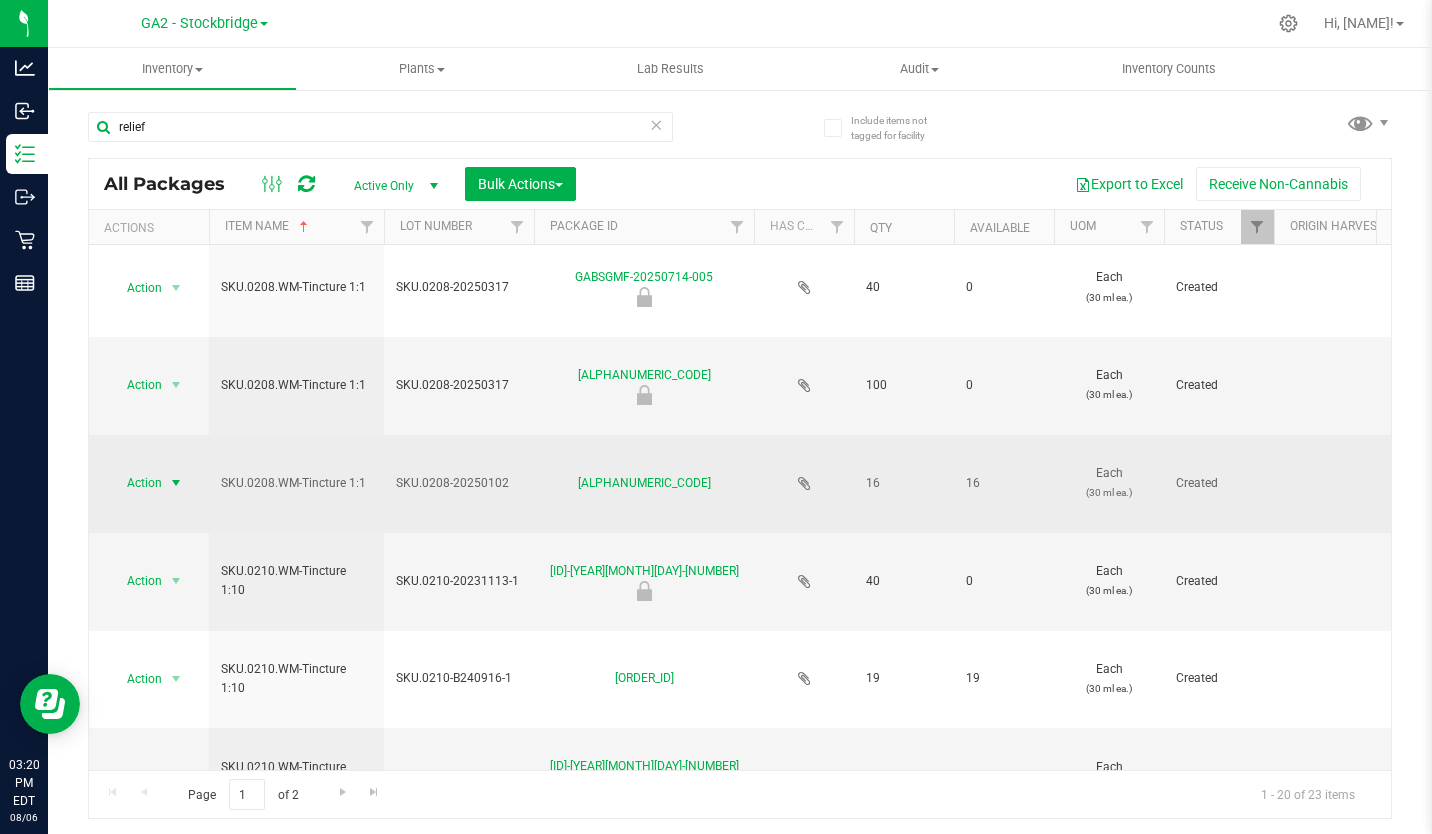 click at bounding box center [176, 483] 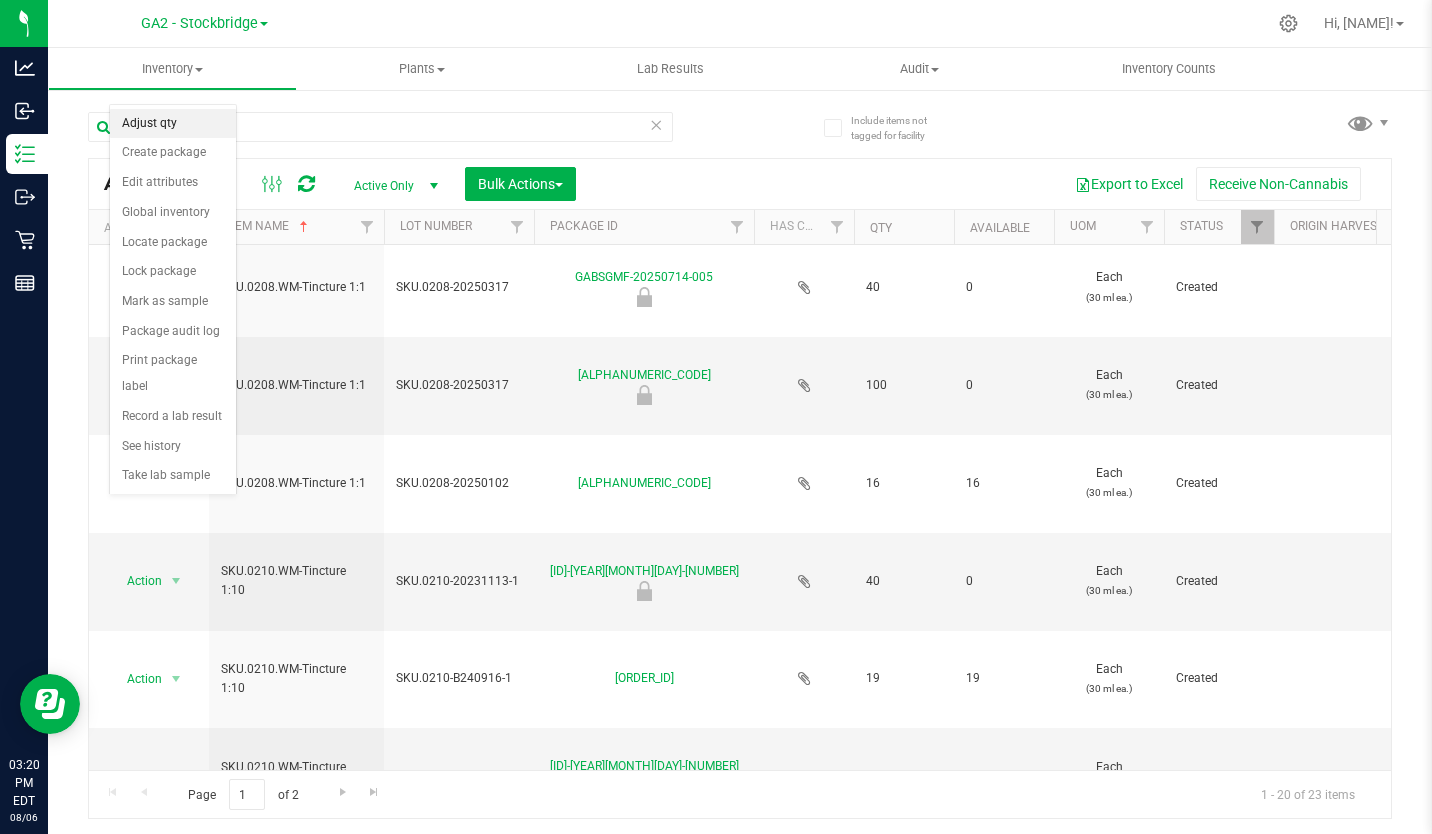 click on "Adjust qty" at bounding box center [173, 124] 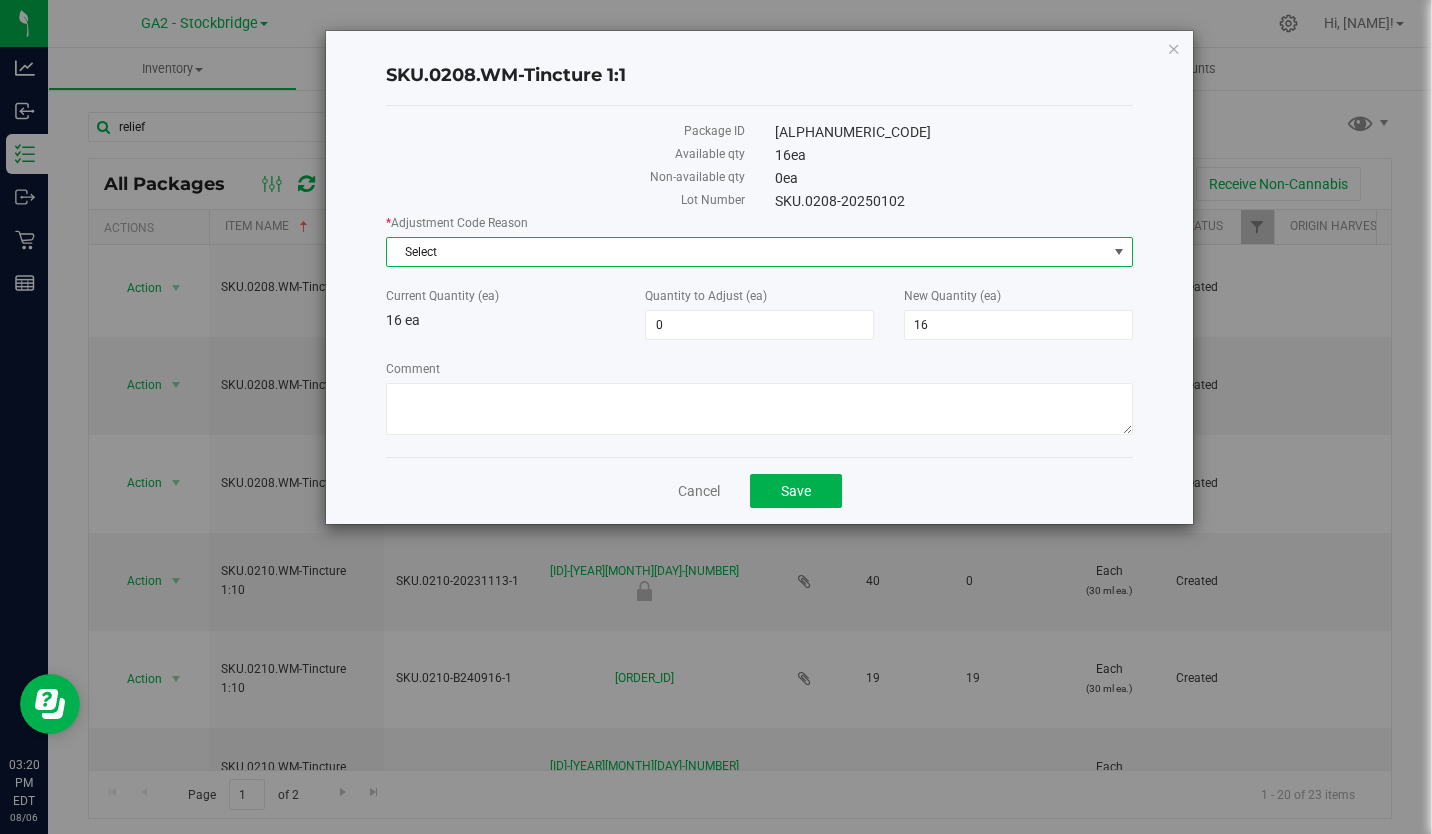 click on "Select" at bounding box center (746, 252) 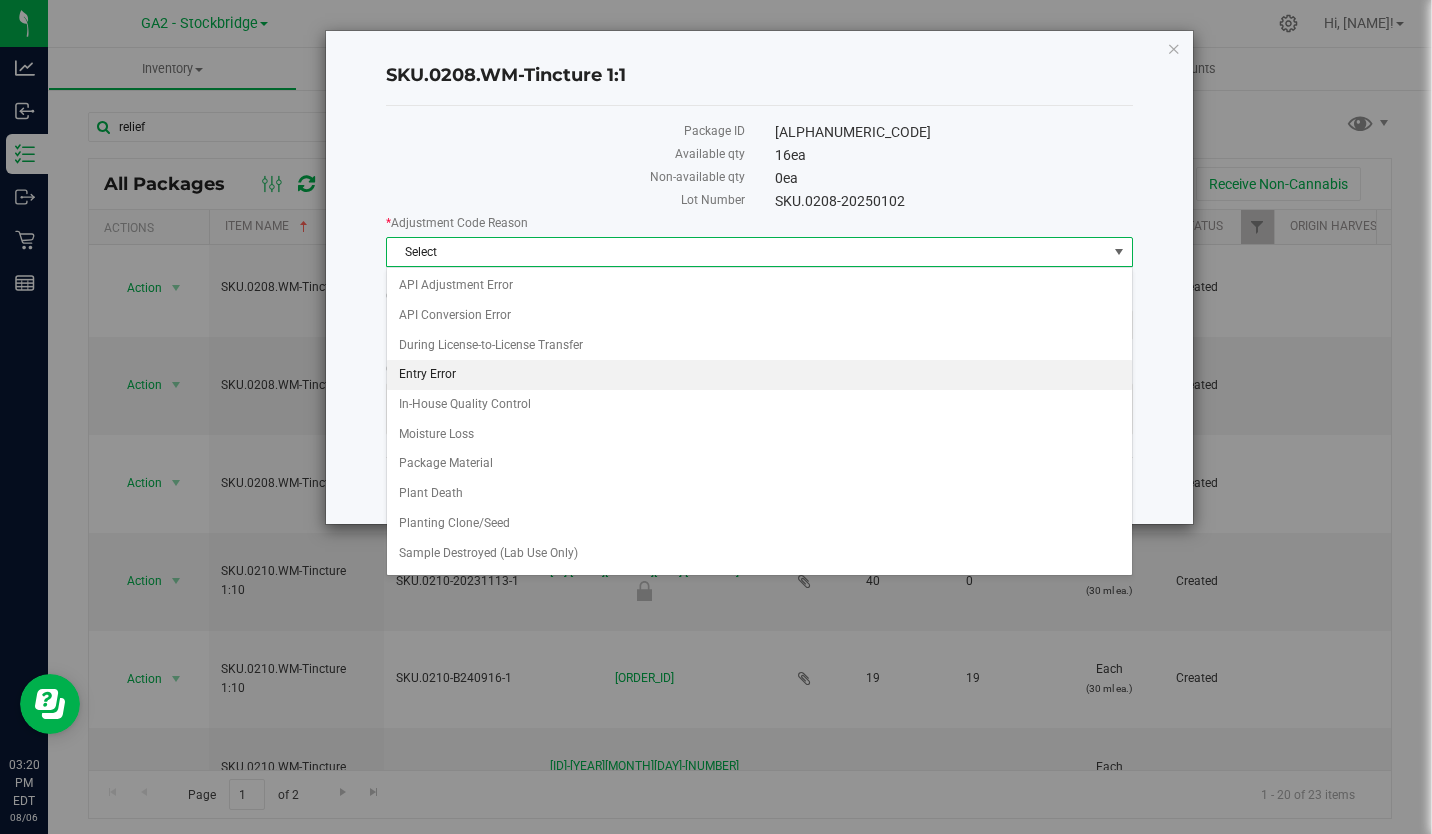 click on "Entry Error" at bounding box center [759, 375] 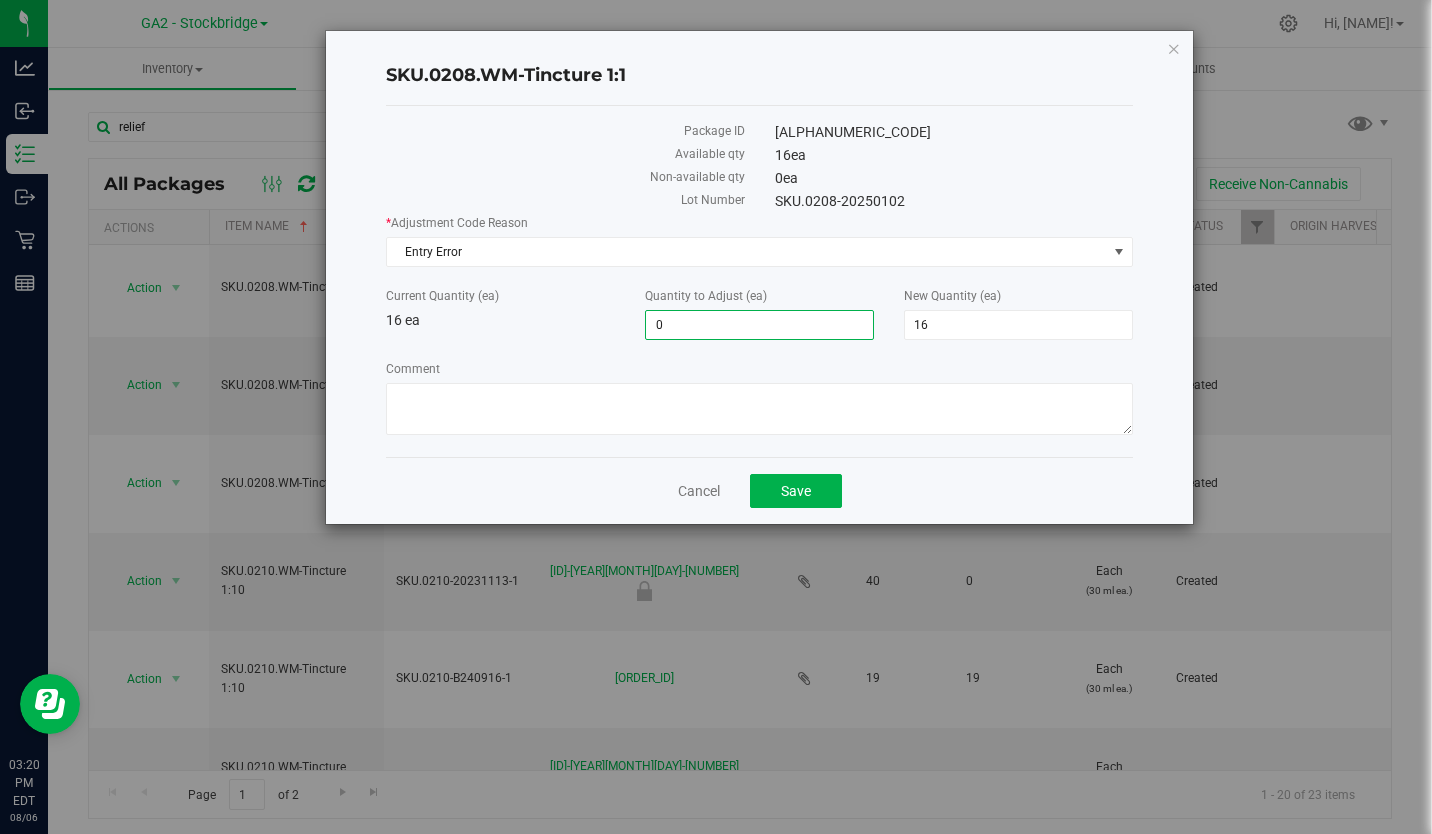 click on "0 0" at bounding box center (759, 325) 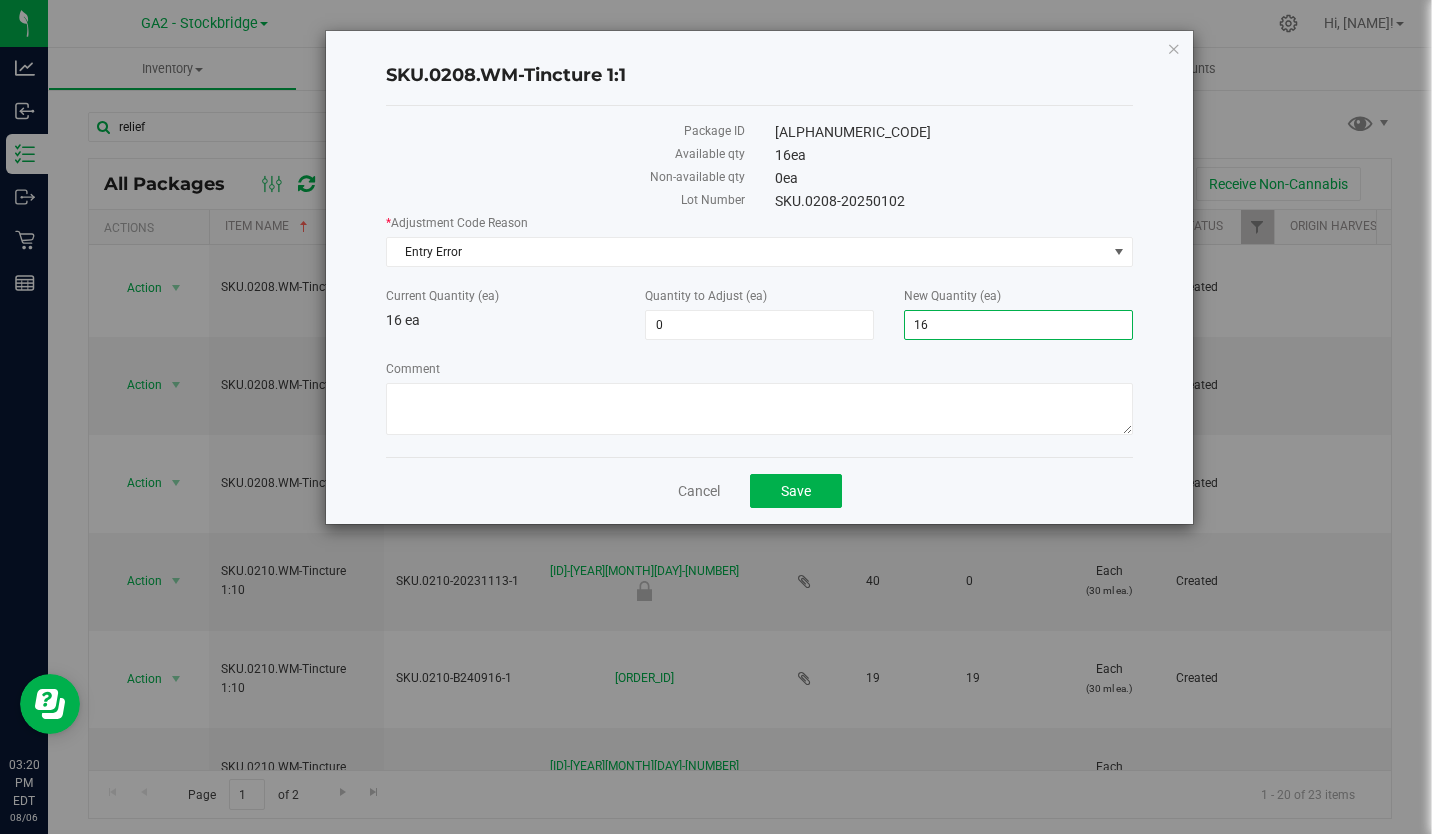 drag, startPoint x: 933, startPoint y: 323, endPoint x: 855, endPoint y: 306, distance: 79.83107 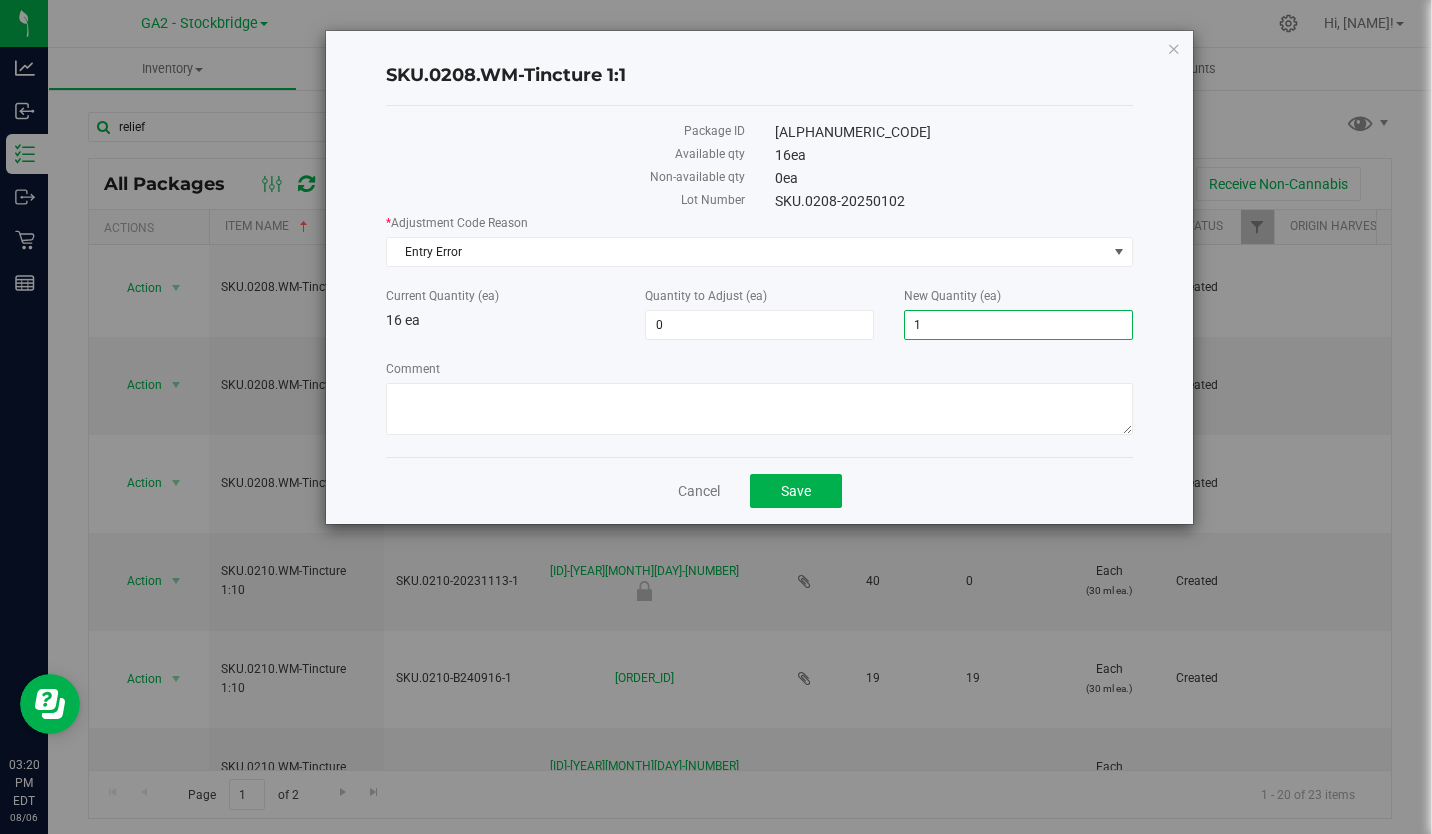 type on "17" 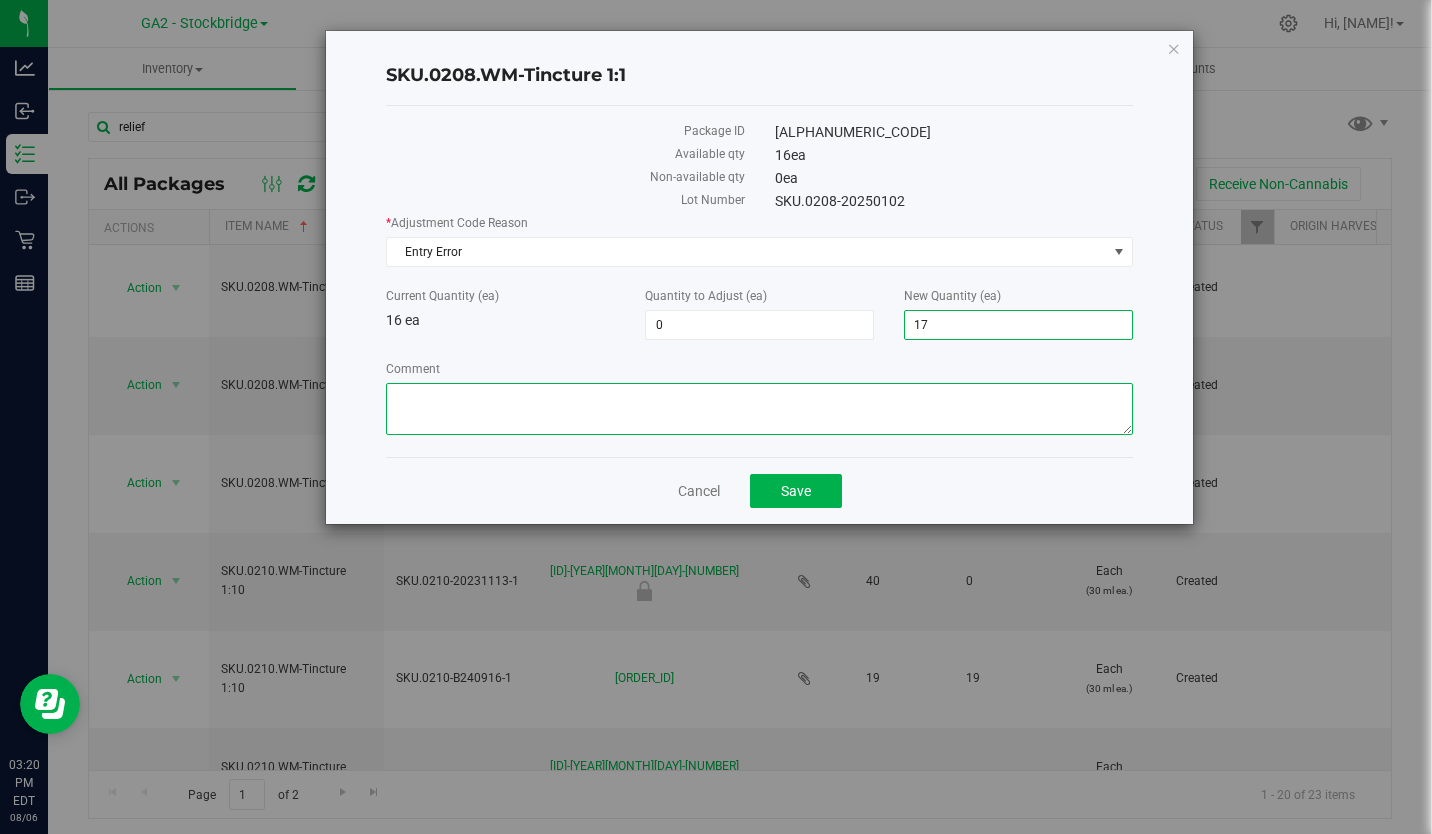 type on "1" 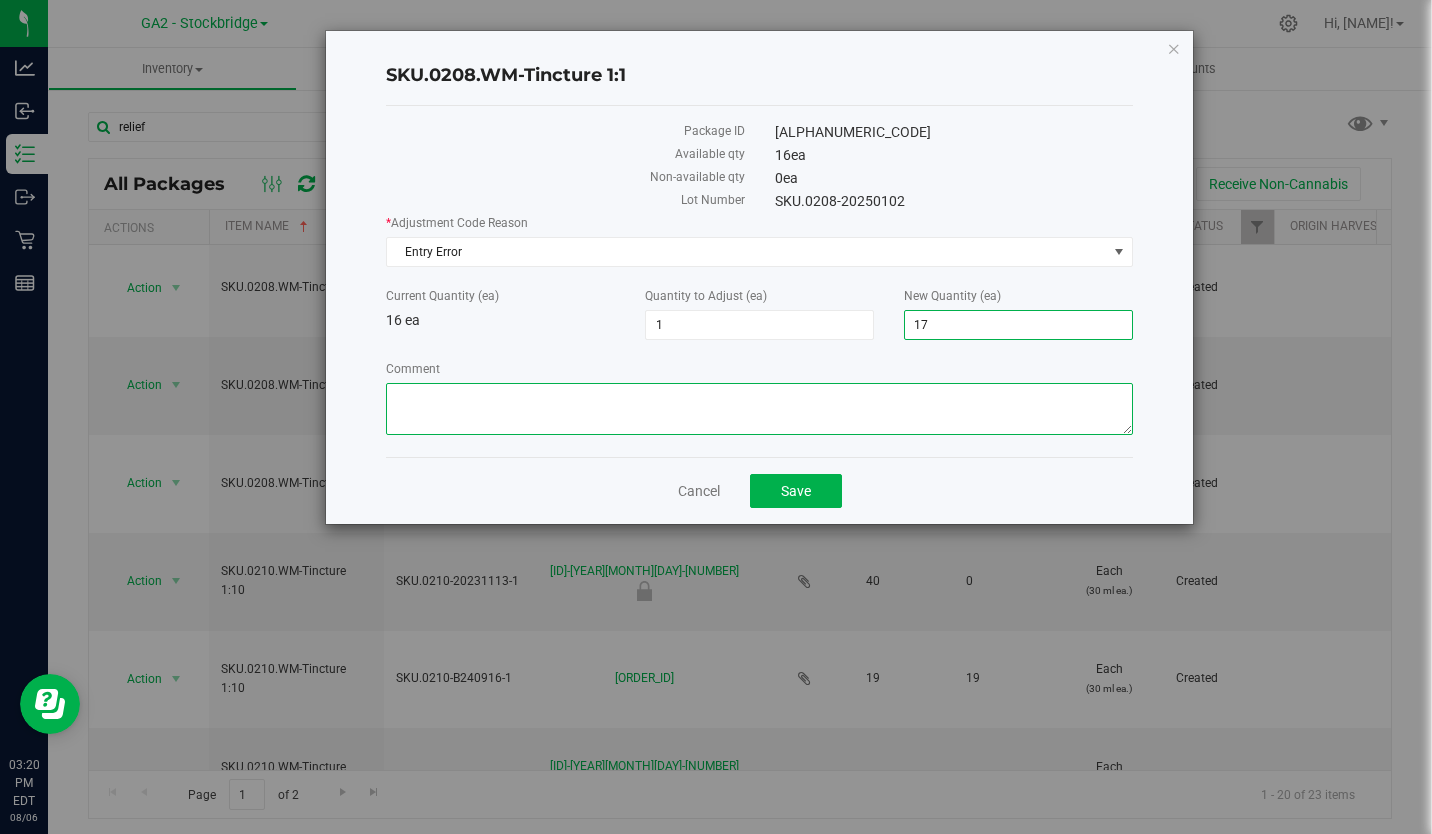 click on "Comment" at bounding box center [759, 409] 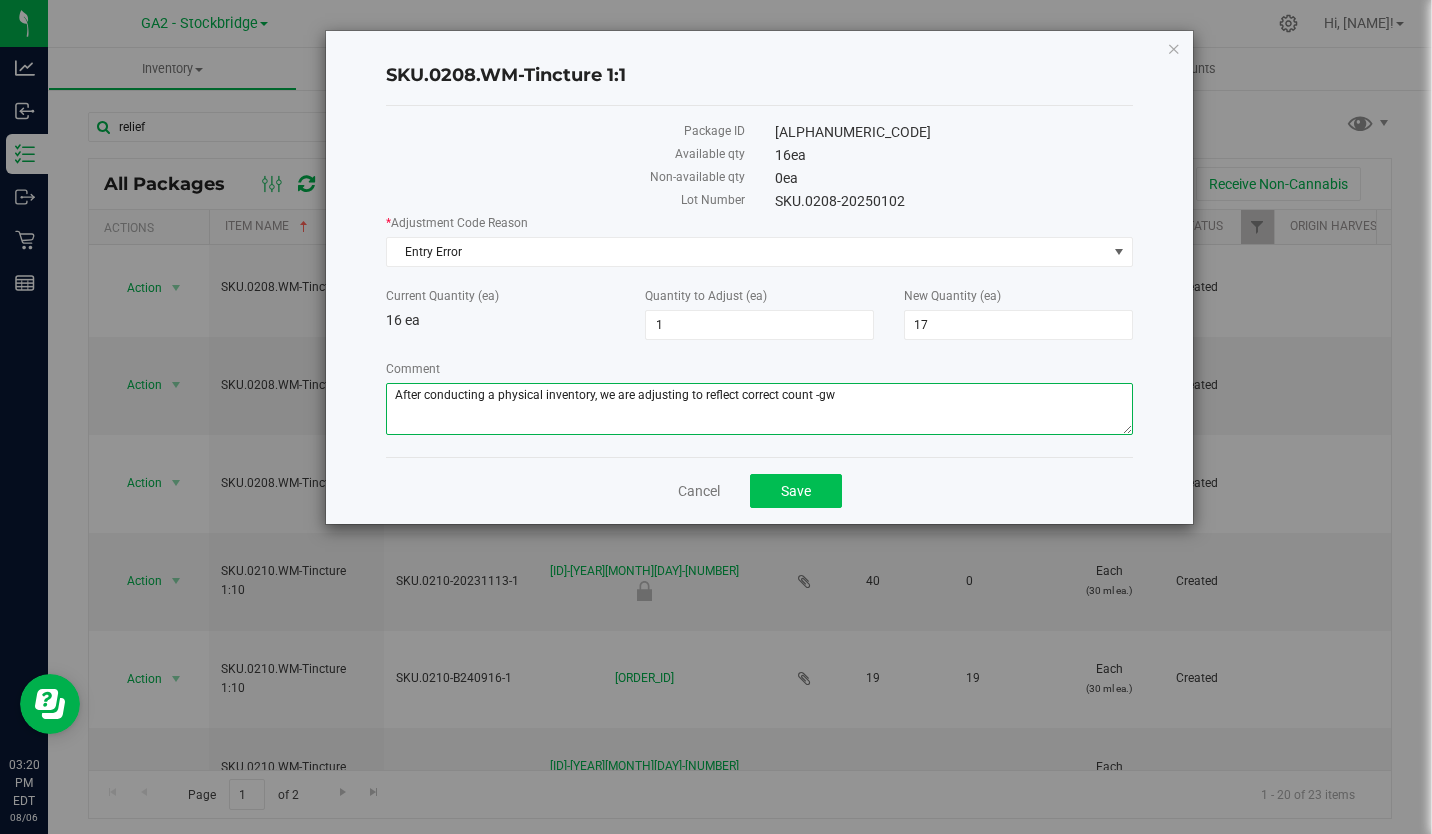type on "After conducting a physical inventory, we are adjusting to reflect correct count -gw" 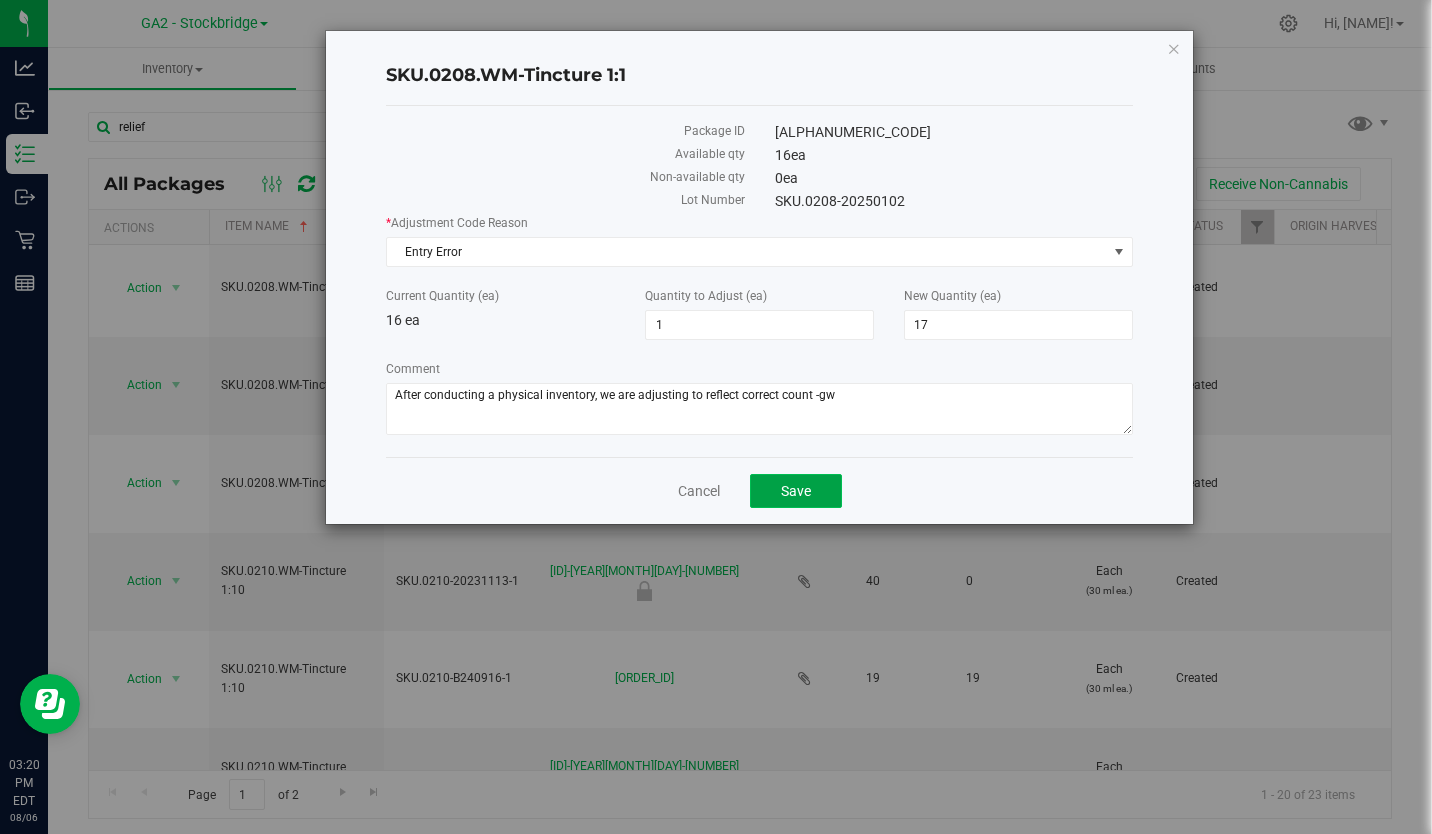 click on "Save" 